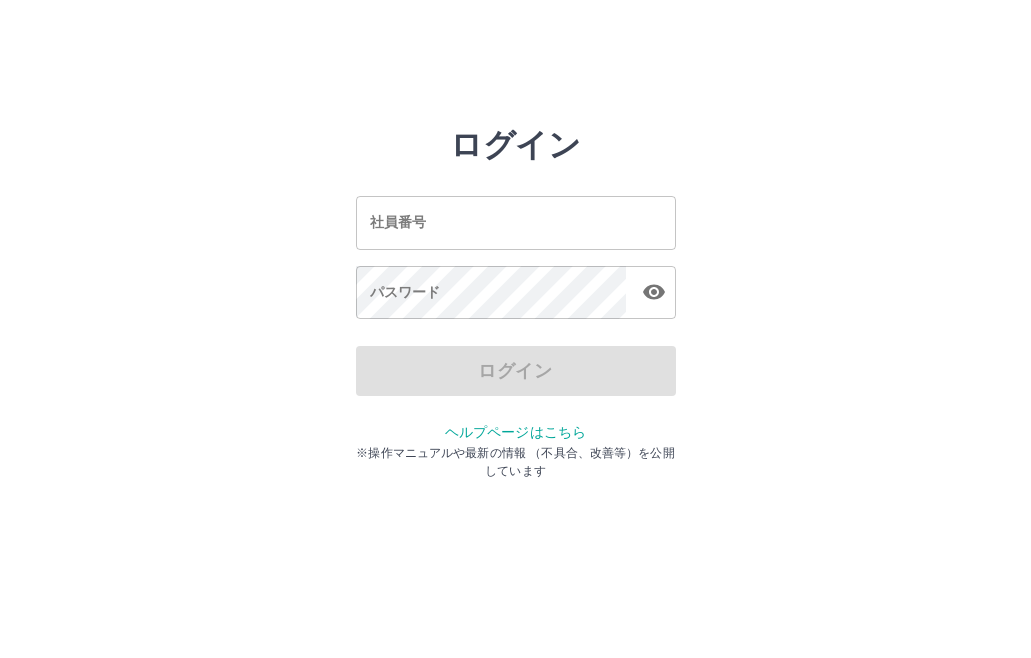 scroll, scrollTop: 0, scrollLeft: 0, axis: both 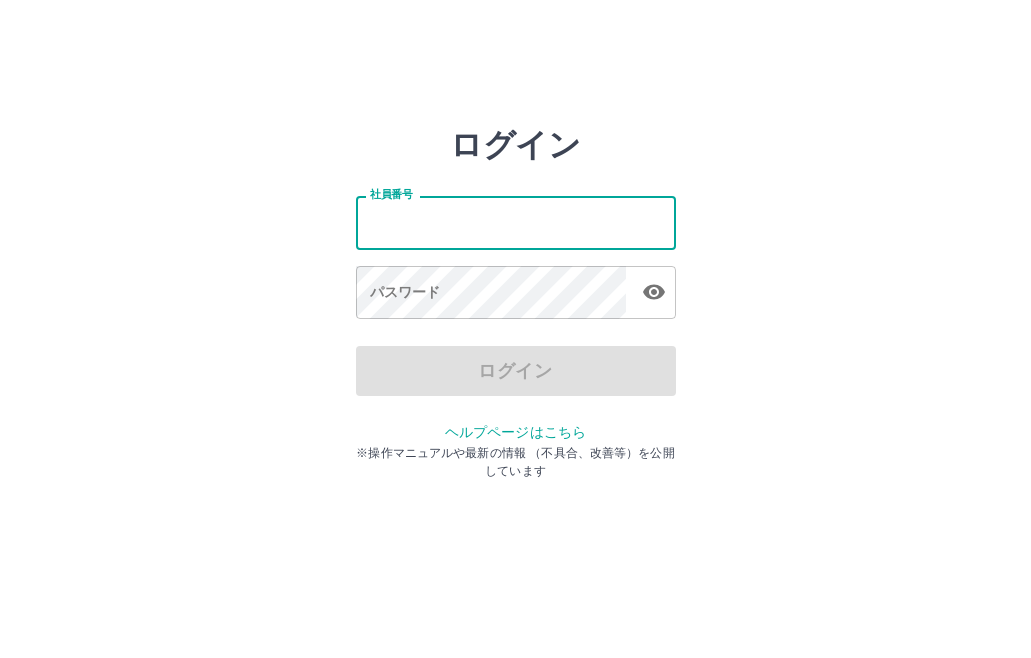 click on "社員番号" at bounding box center (516, 222) 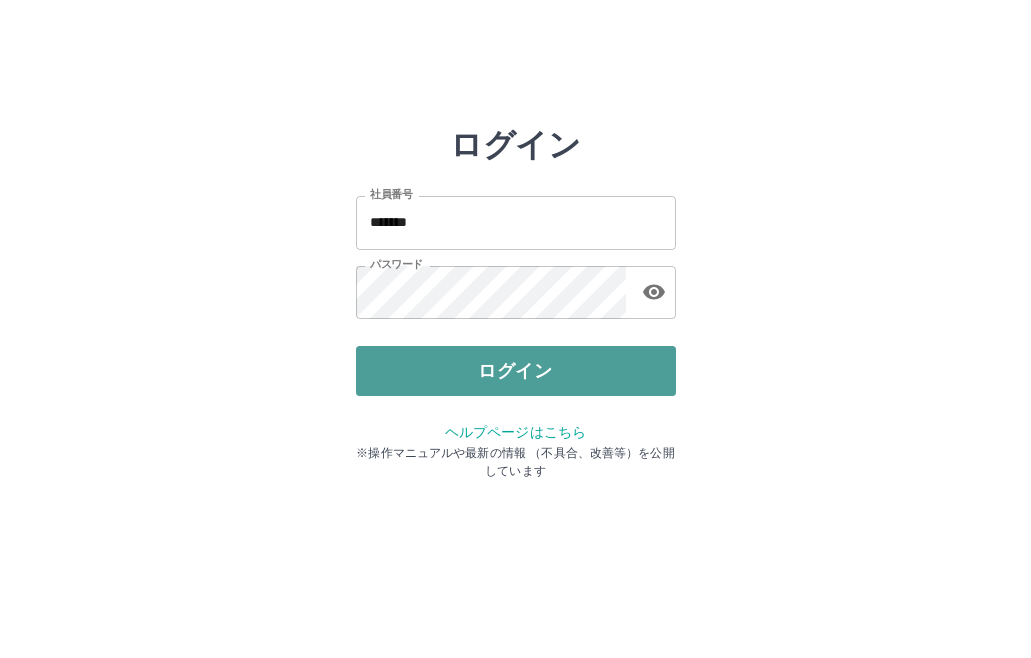 click on "ログイン" at bounding box center (516, 371) 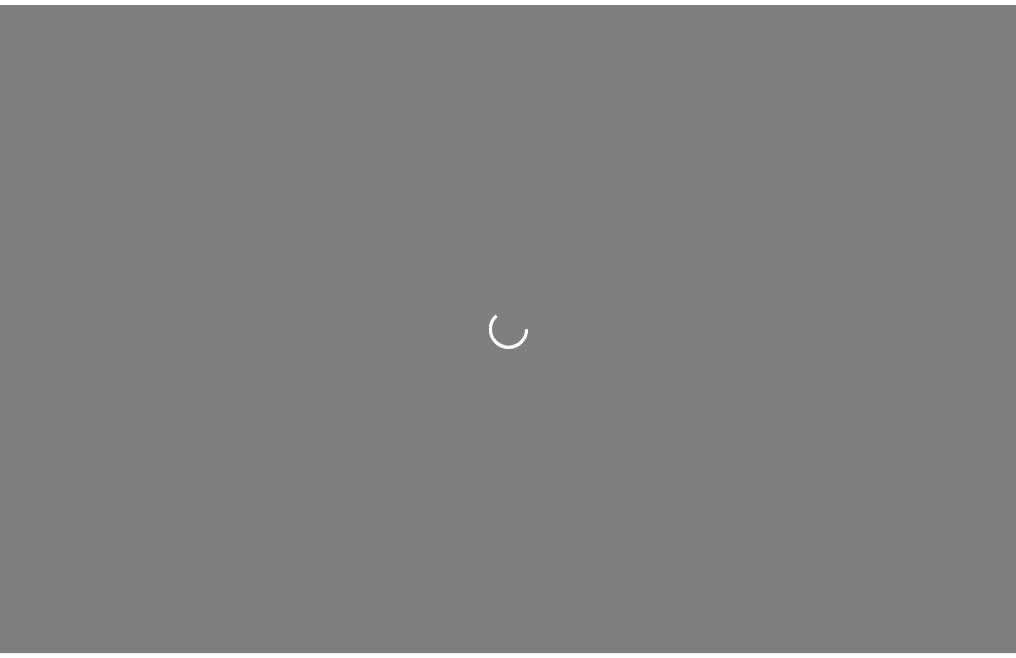 scroll, scrollTop: 0, scrollLeft: 0, axis: both 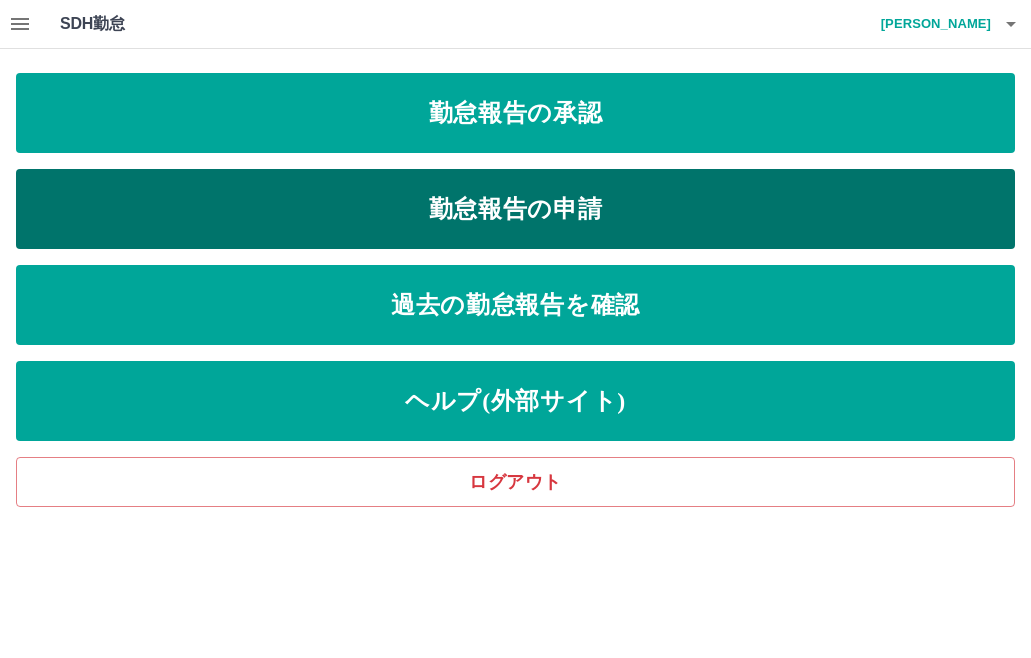 click on "勤怠報告の申請" at bounding box center (515, 209) 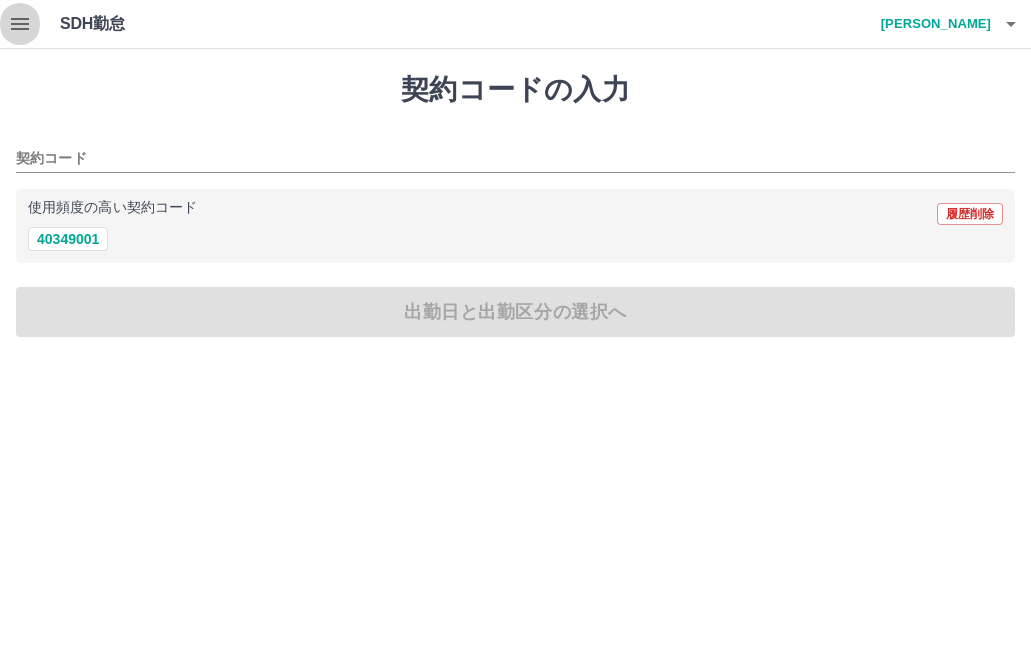 click 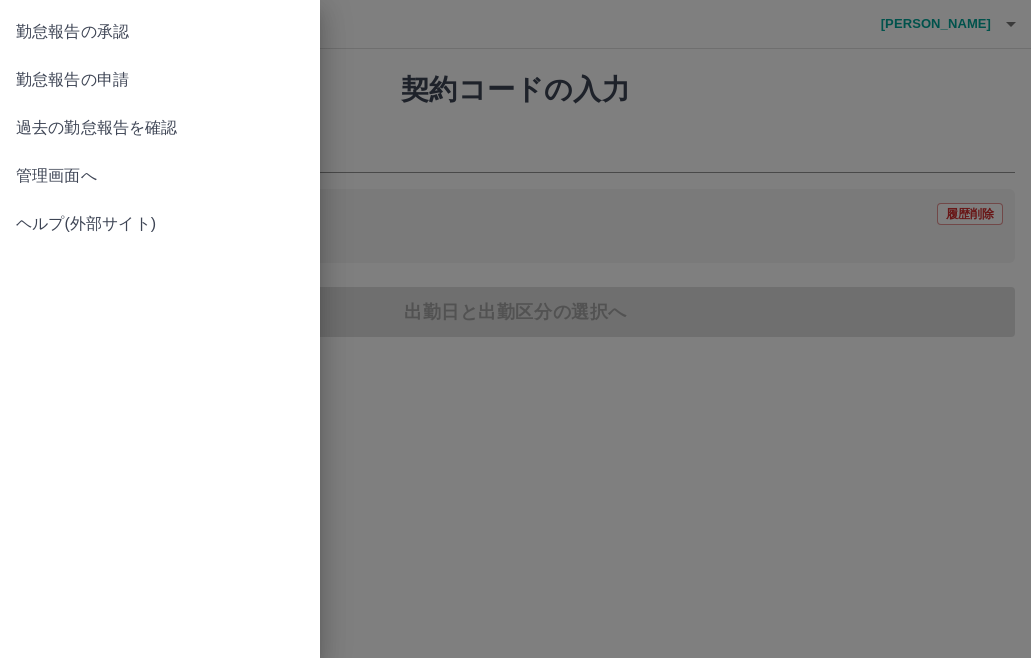 click on "勤怠報告の承認" at bounding box center [160, 32] 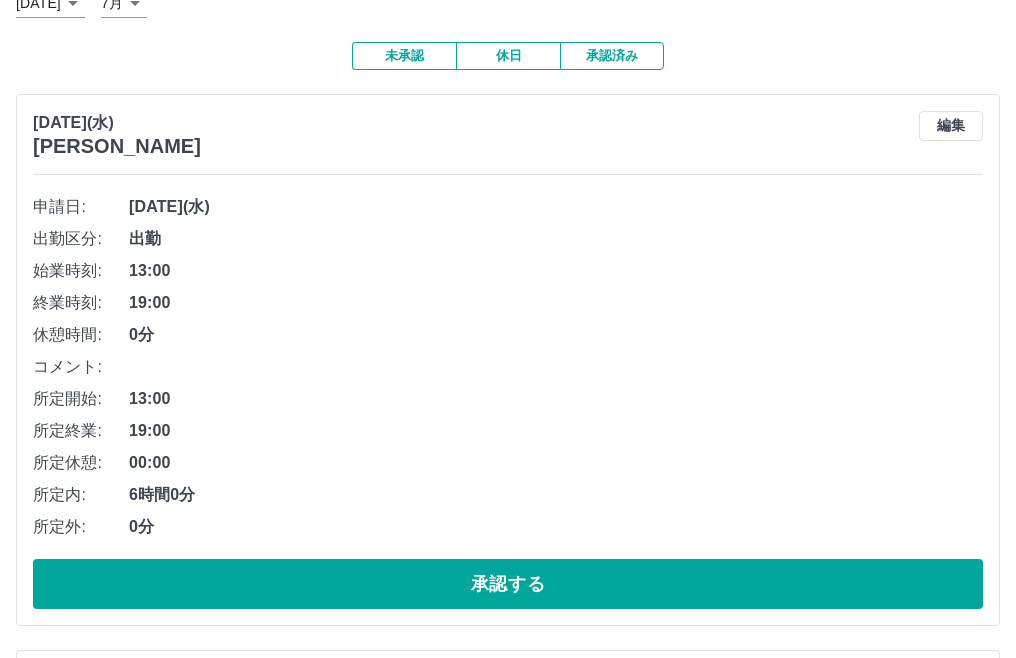 scroll, scrollTop: 0, scrollLeft: 0, axis: both 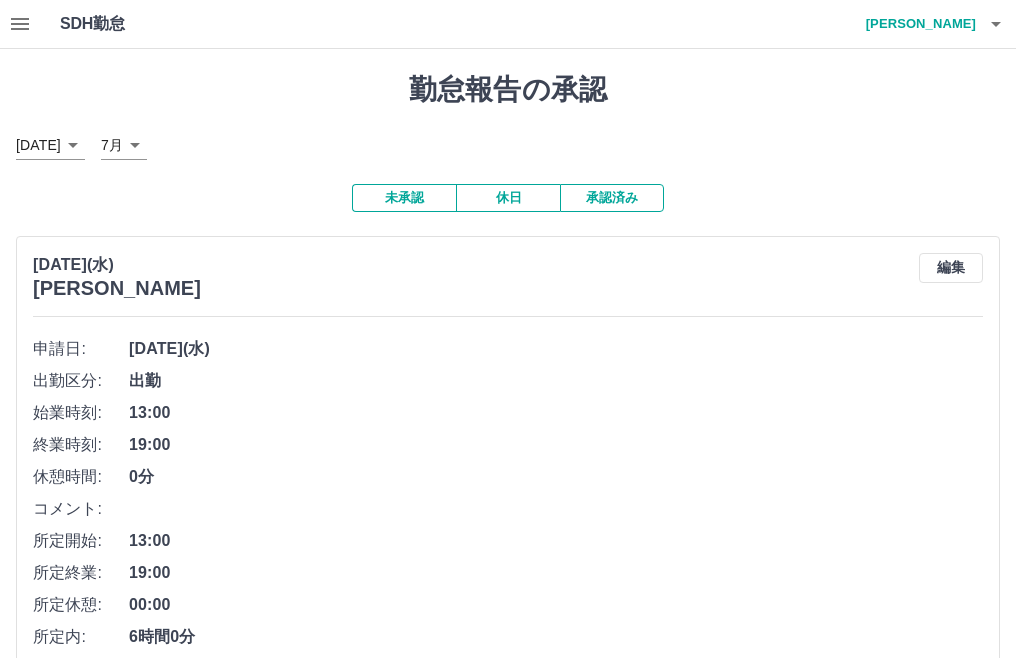 click 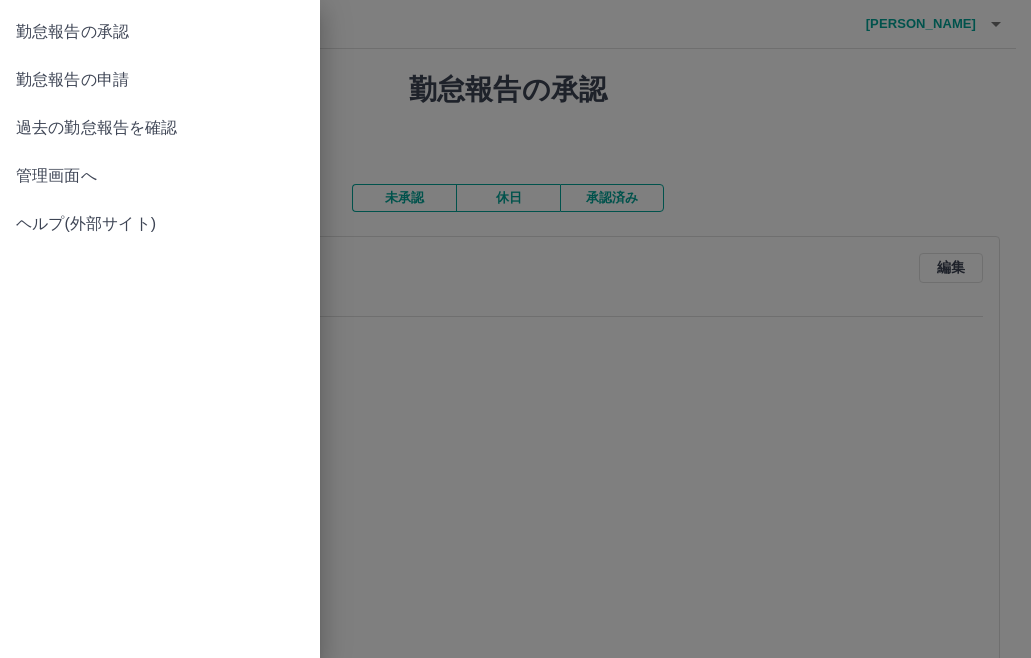 click on "勤怠報告の申請" at bounding box center [160, 80] 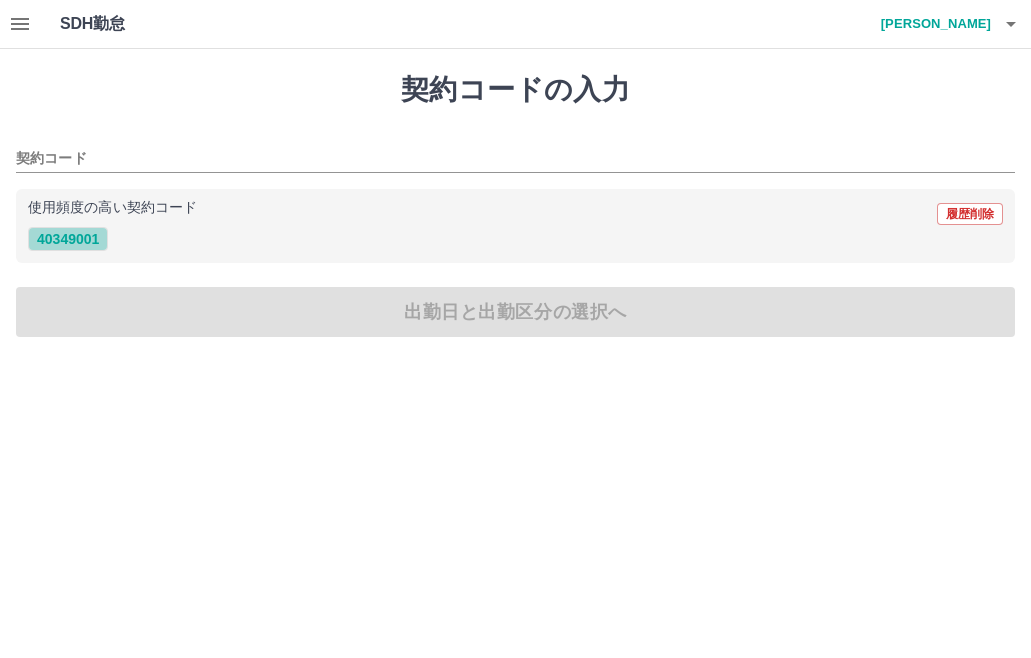 click on "40349001" at bounding box center [68, 239] 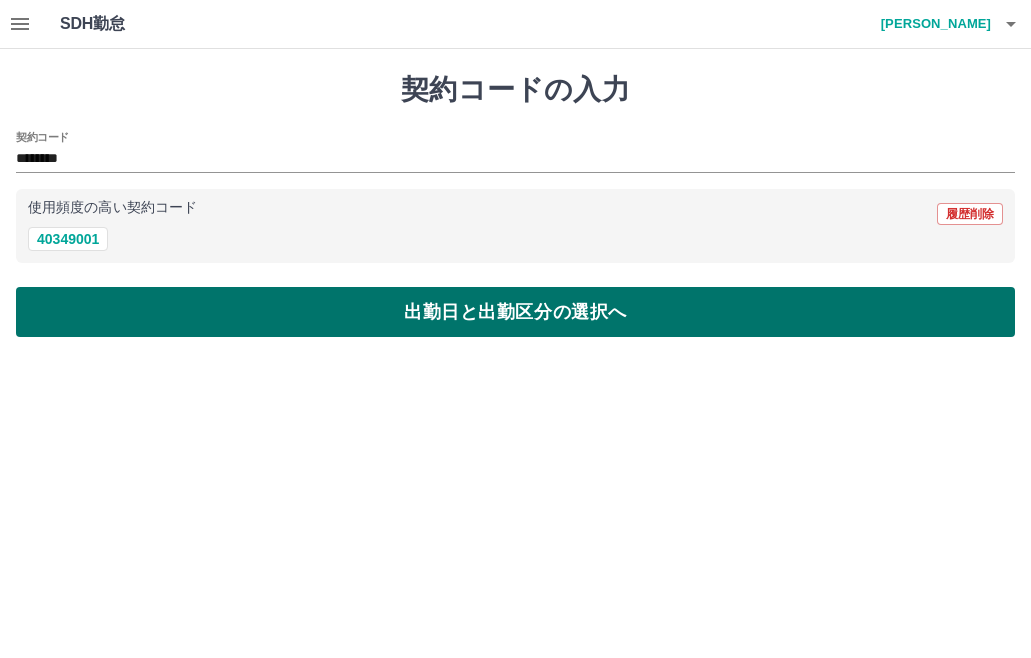 click on "出勤日と出勤区分の選択へ" at bounding box center (515, 312) 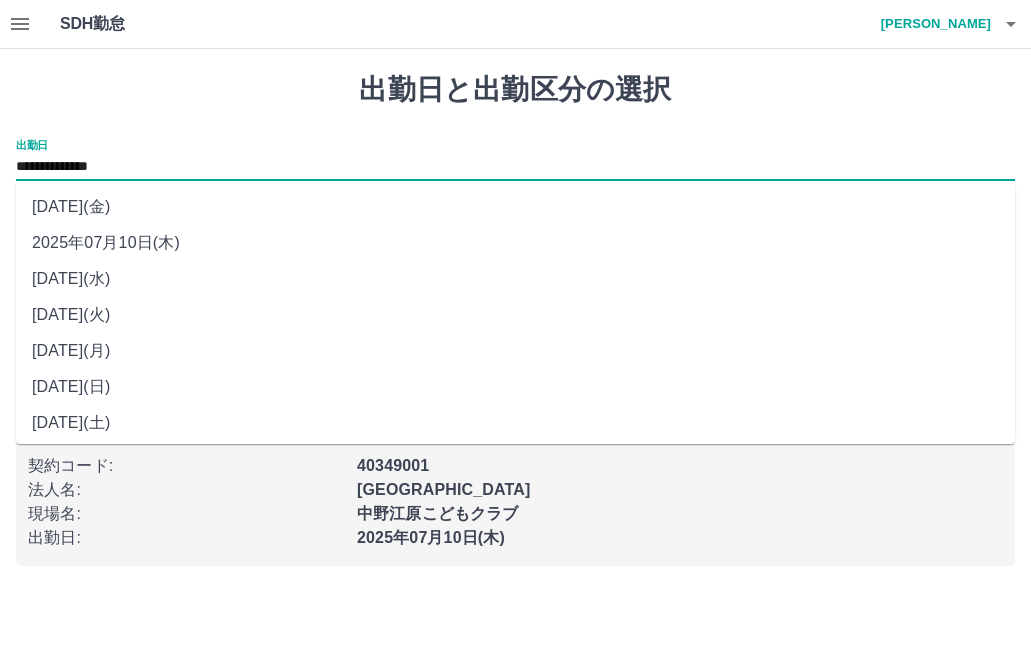click on "**********" at bounding box center [515, 167] 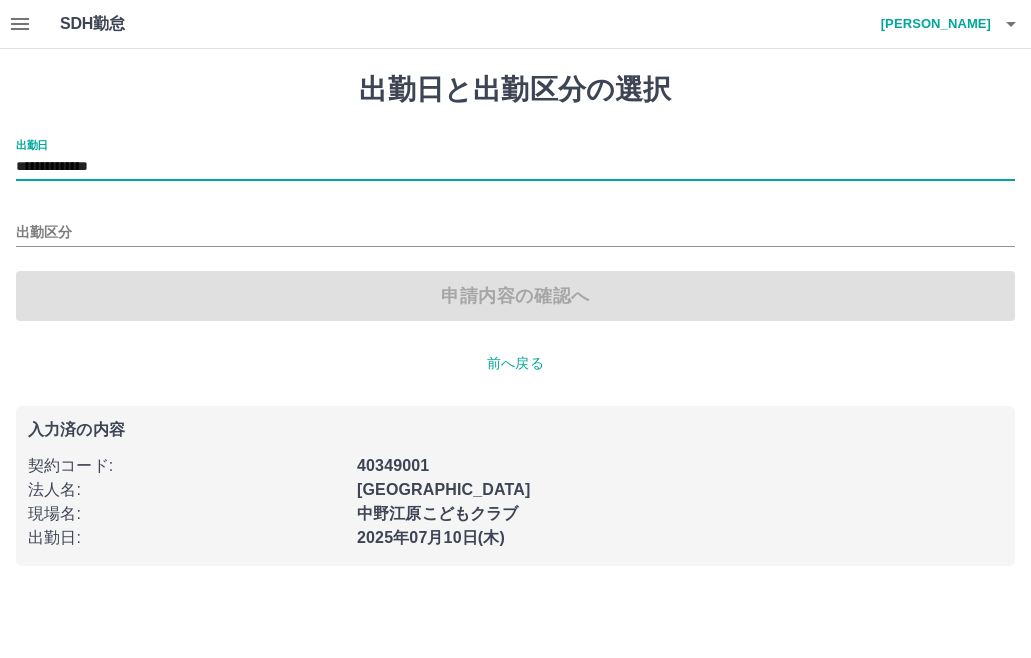 click on "出勤区分" at bounding box center (515, 226) 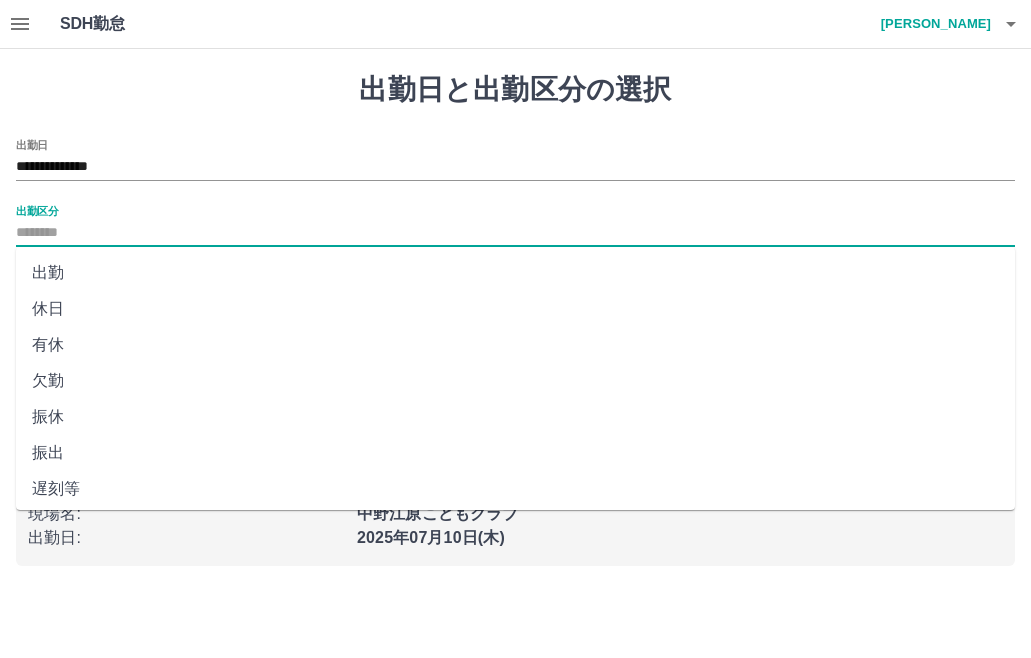 click on "出勤区分" at bounding box center (515, 233) 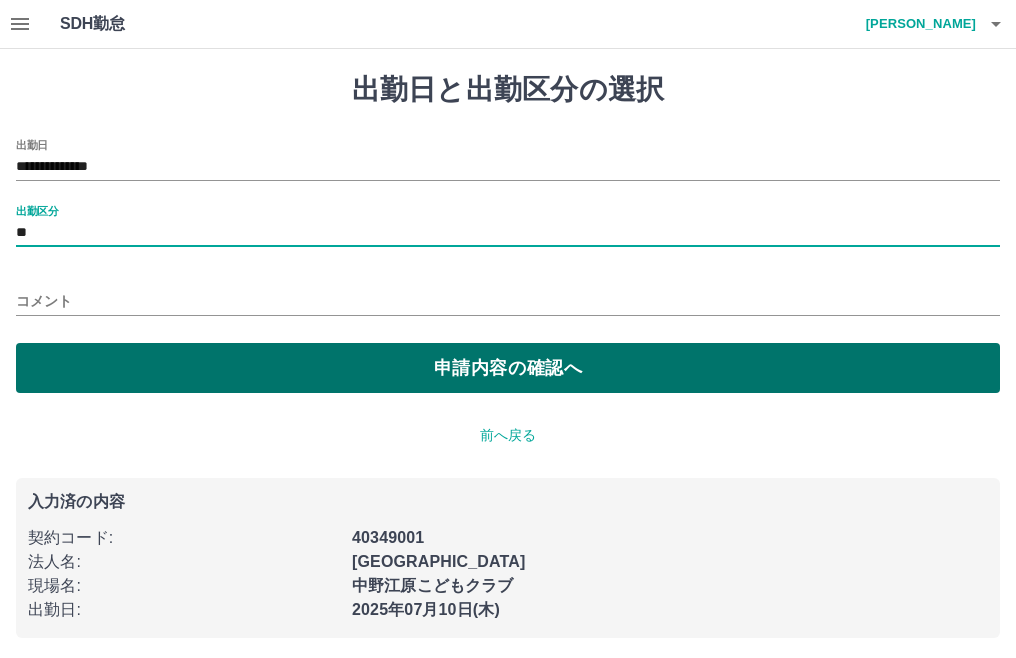 click on "申請内容の確認へ" at bounding box center (508, 368) 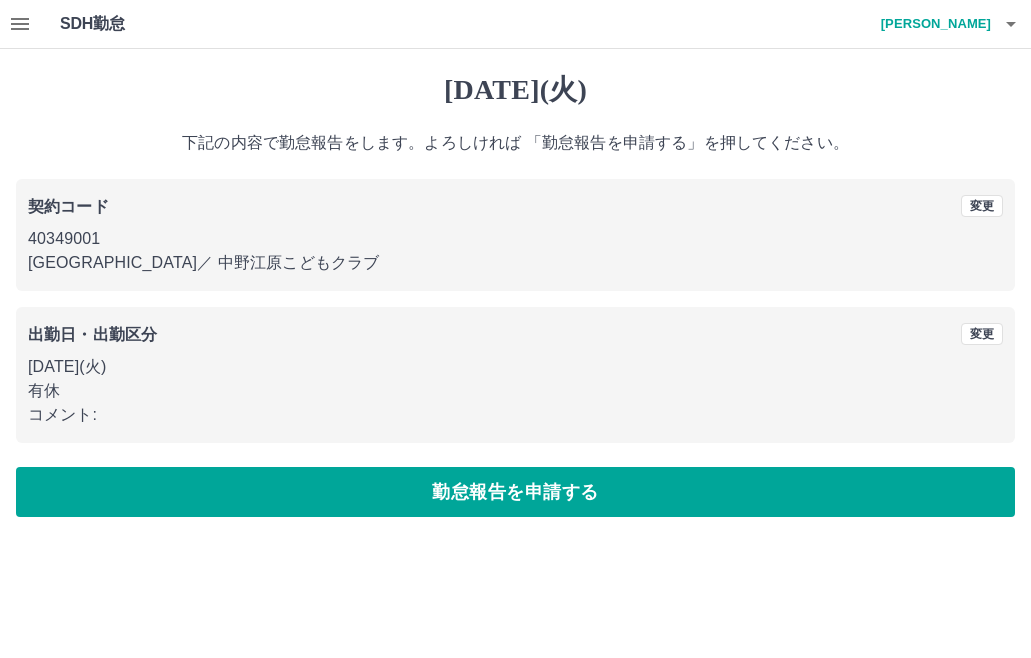 click on "勤怠報告を申請する" at bounding box center (515, 492) 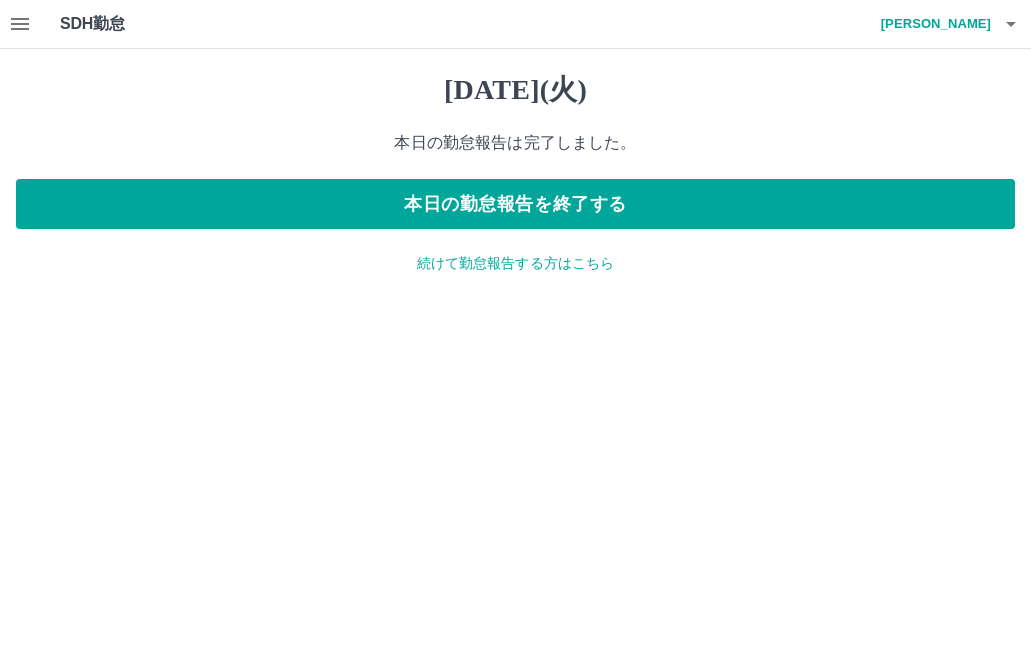 click on "続けて勤怠報告する方はこちら" at bounding box center (515, 263) 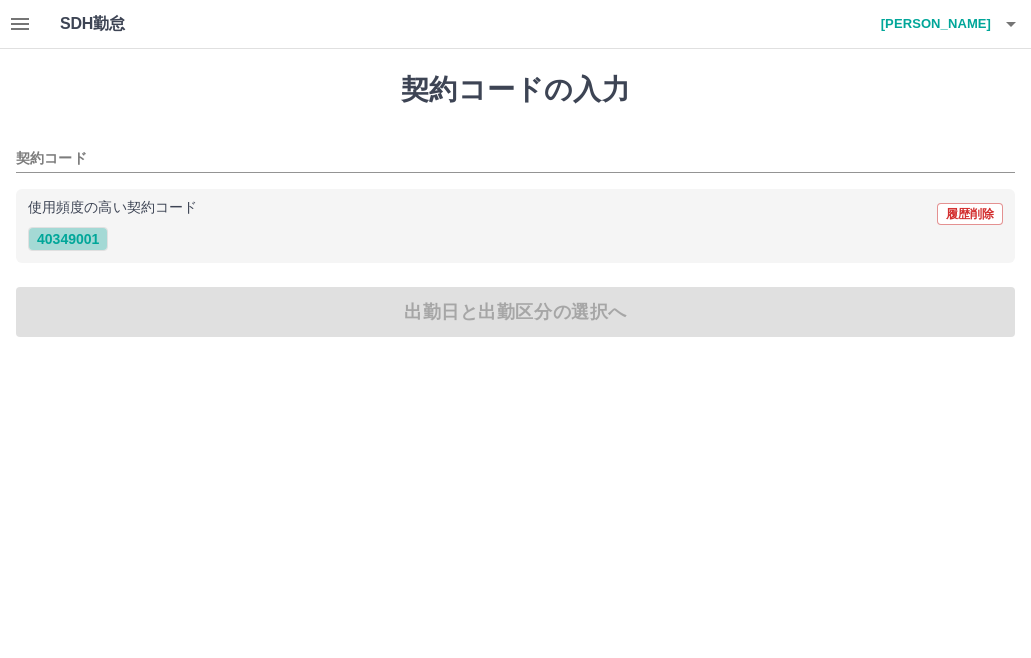 click on "40349001" at bounding box center (68, 239) 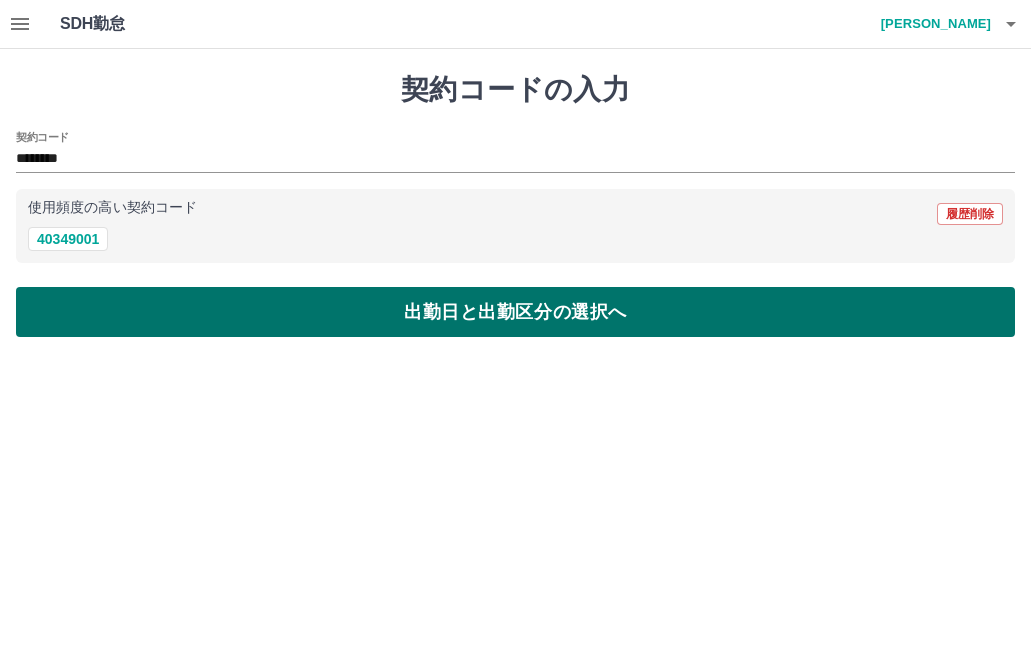 click on "出勤日と出勤区分の選択へ" at bounding box center [515, 312] 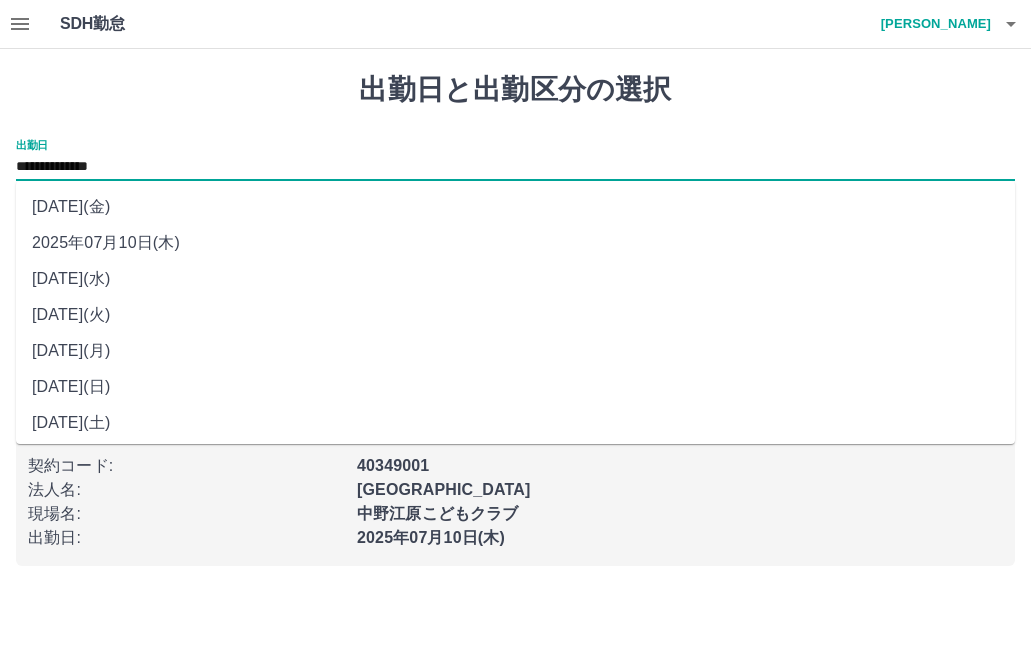 click on "**********" at bounding box center [515, 167] 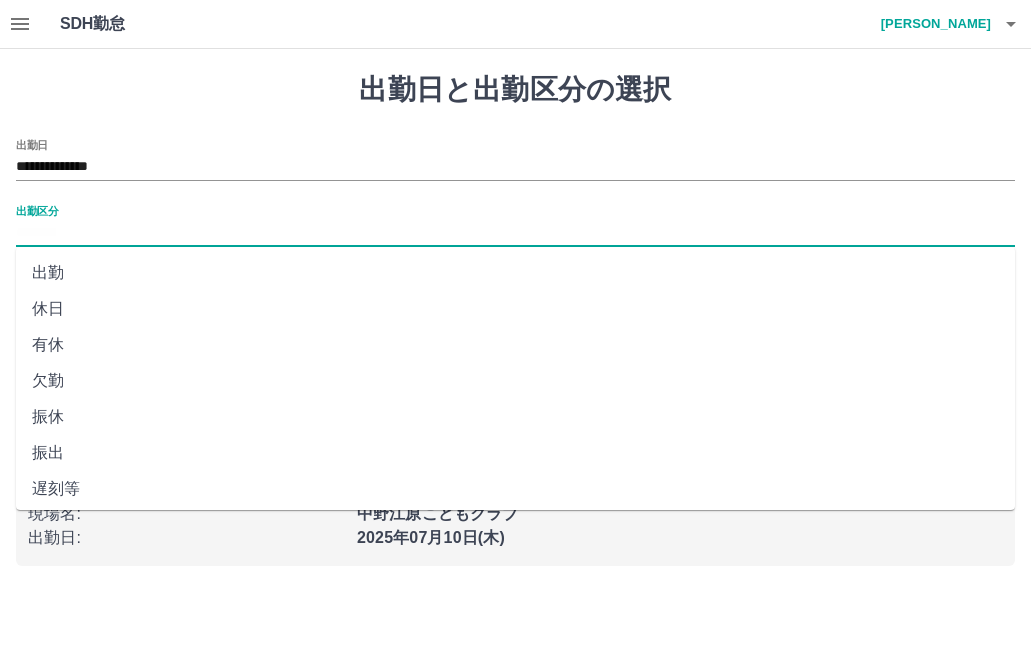click on "出勤区分" at bounding box center [515, 233] 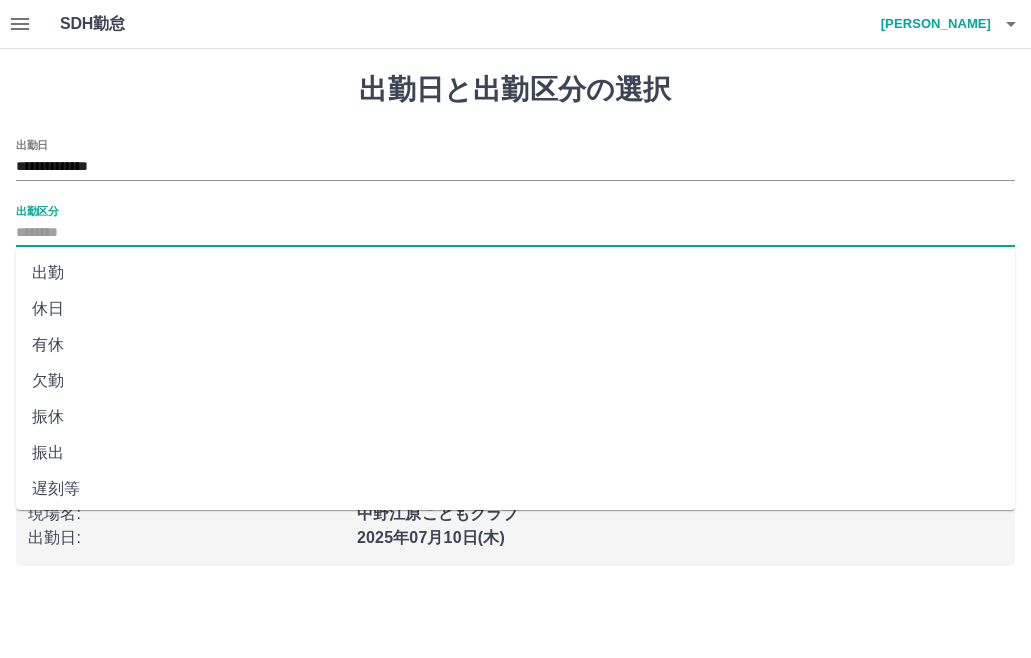 click on "出勤" at bounding box center (515, 273) 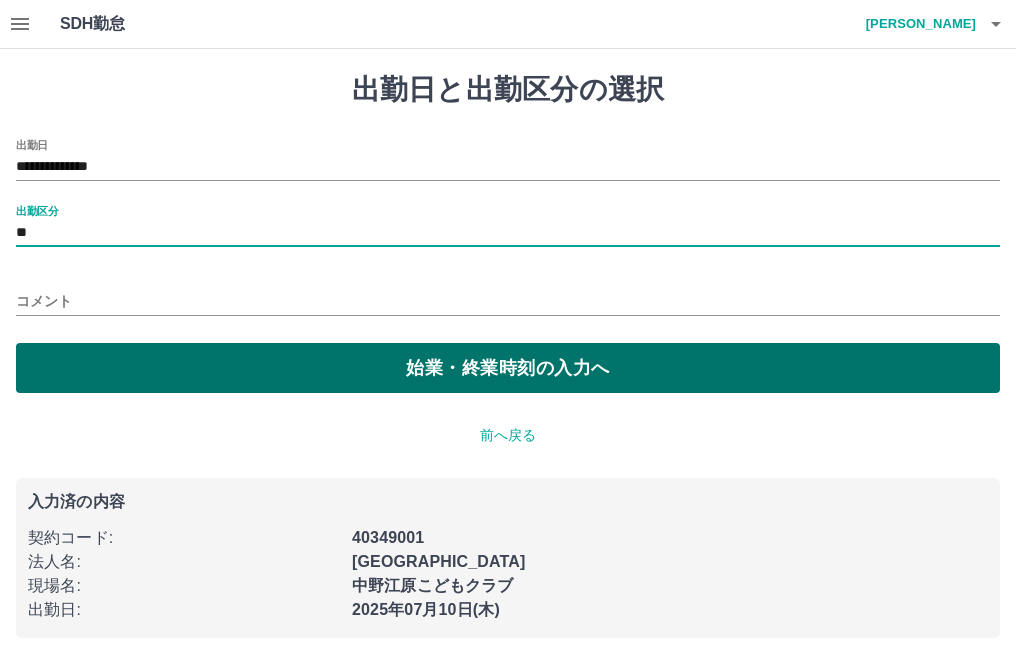 click on "始業・終業時刻の入力へ" at bounding box center (508, 368) 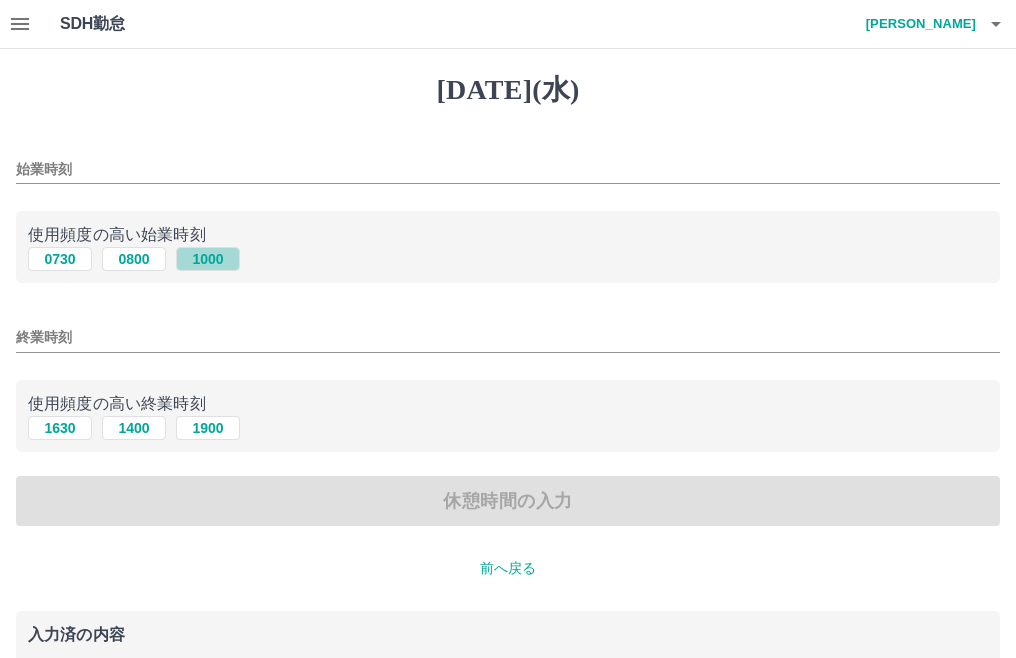 click on "1000" at bounding box center [208, 259] 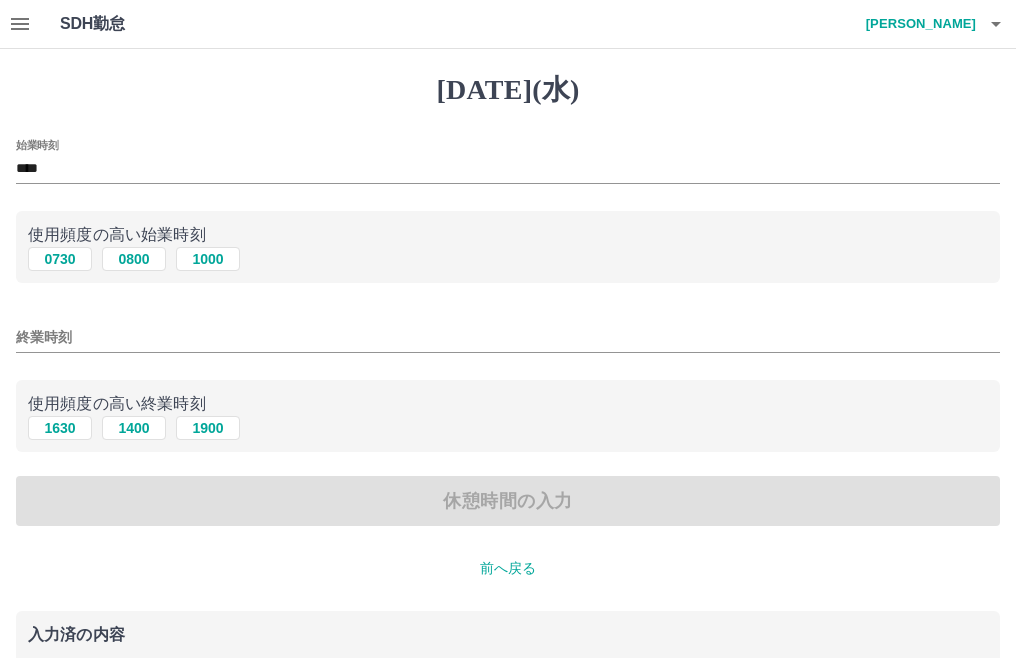click on "終業時刻" at bounding box center (508, 337) 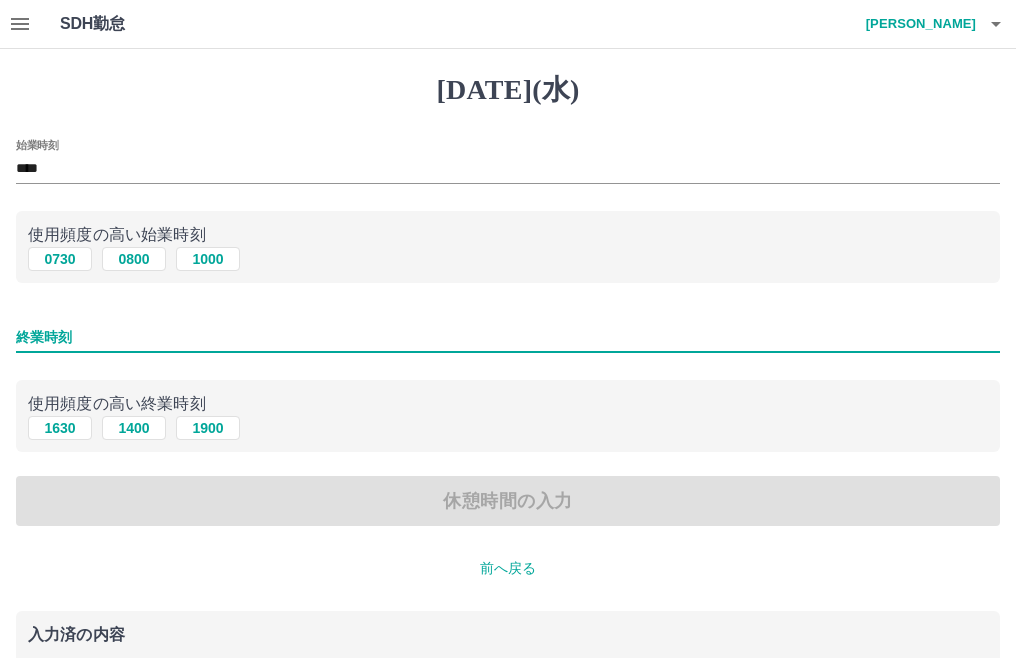 type on "****" 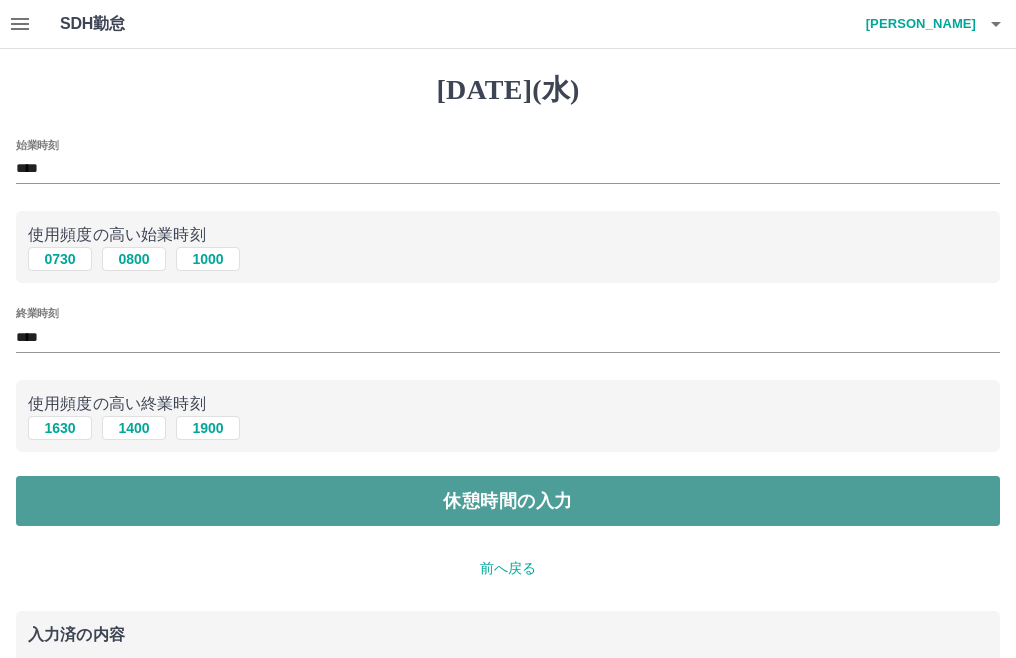 click on "休憩時間の入力" at bounding box center [508, 501] 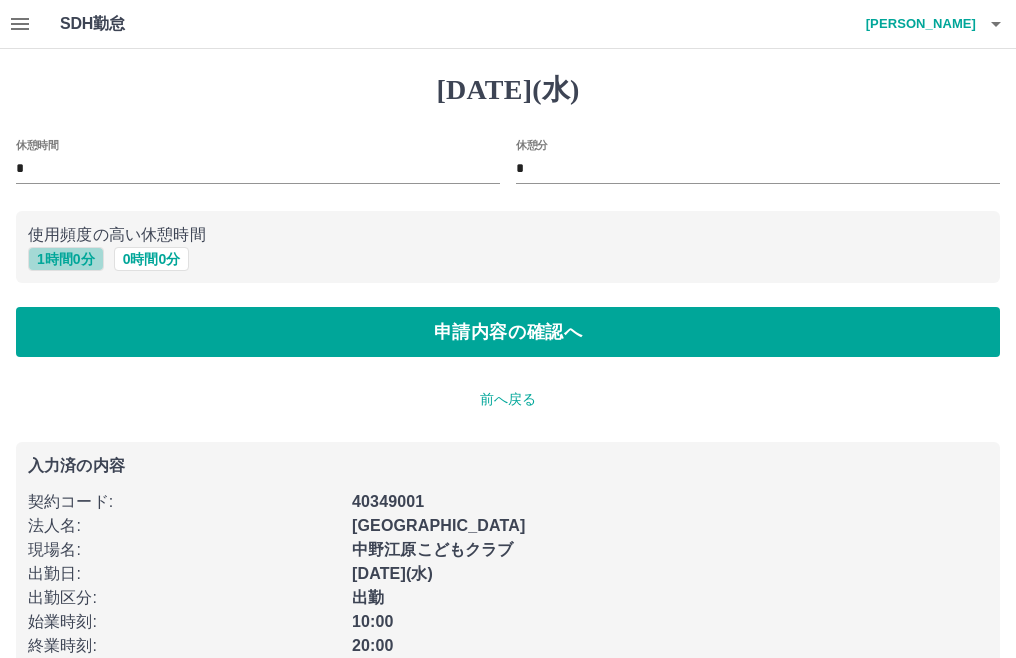 click on "1 時間 0 分" at bounding box center [66, 259] 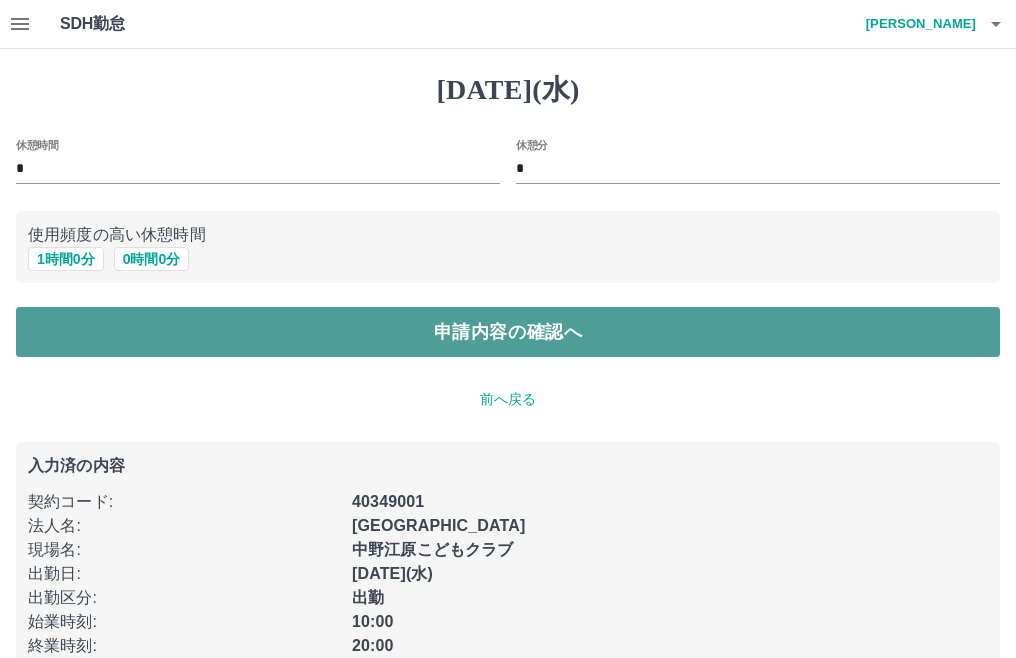 click on "申請内容の確認へ" at bounding box center (508, 332) 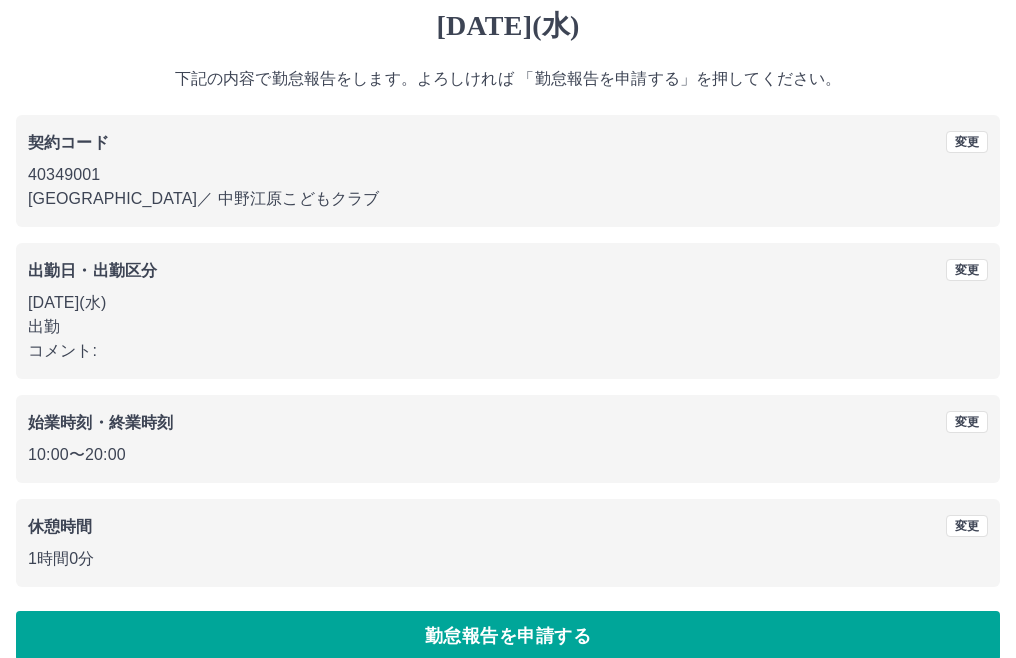 scroll, scrollTop: 91, scrollLeft: 0, axis: vertical 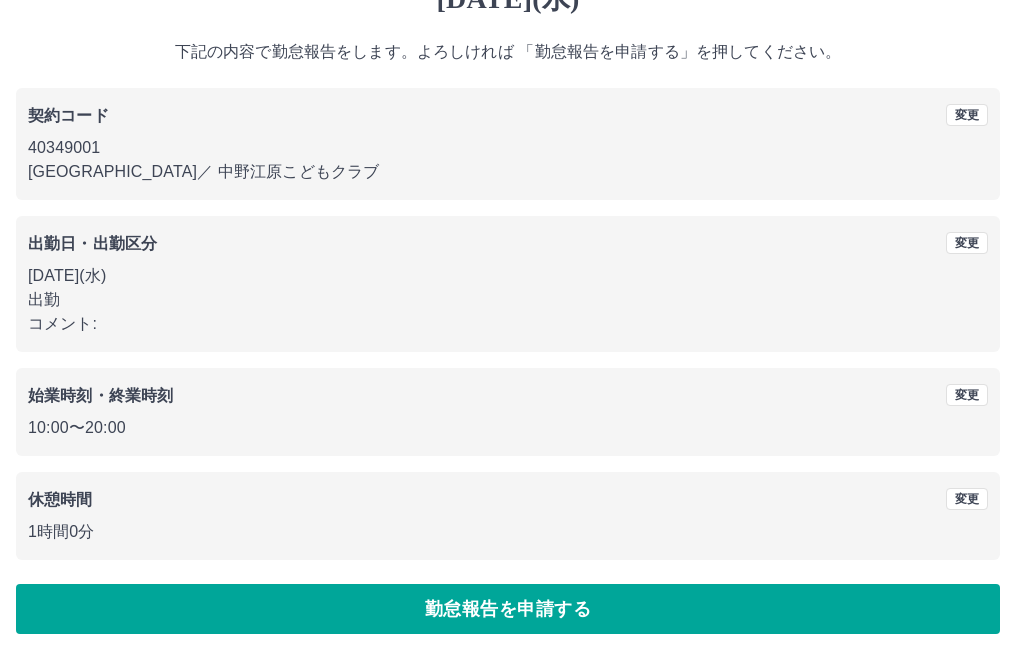 click on "勤怠報告を申請する" at bounding box center [508, 609] 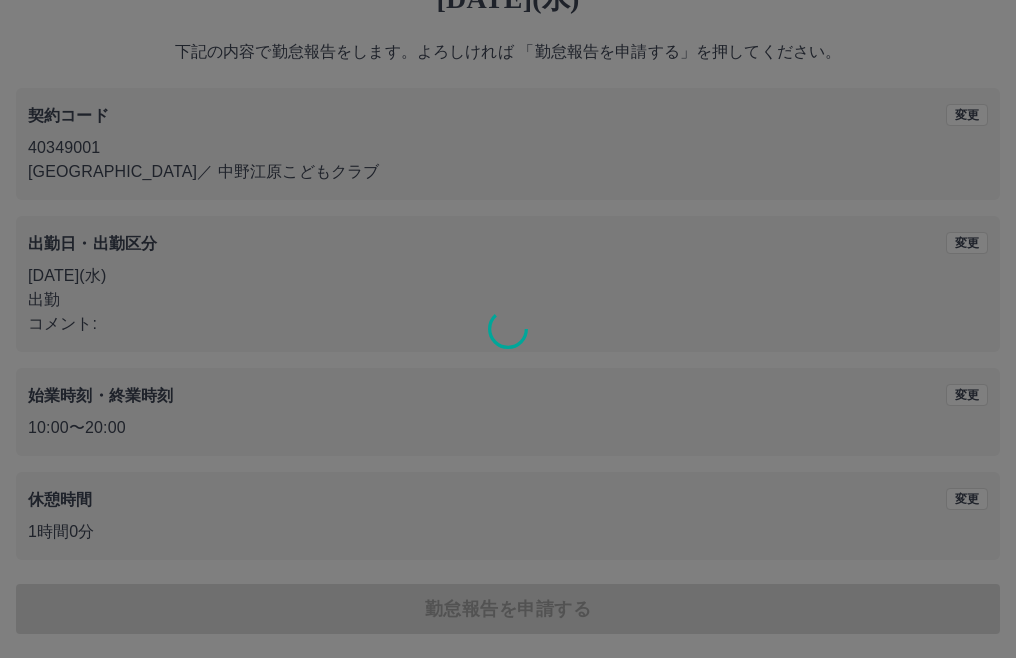 scroll, scrollTop: 0, scrollLeft: 0, axis: both 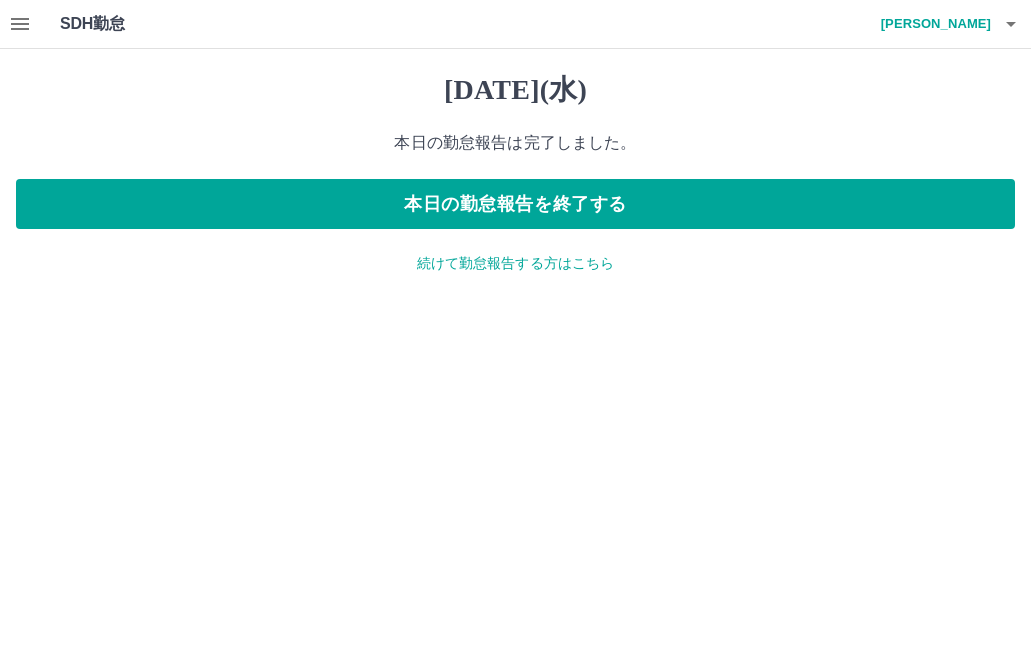 click on "続けて勤怠報告する方はこちら" at bounding box center (515, 263) 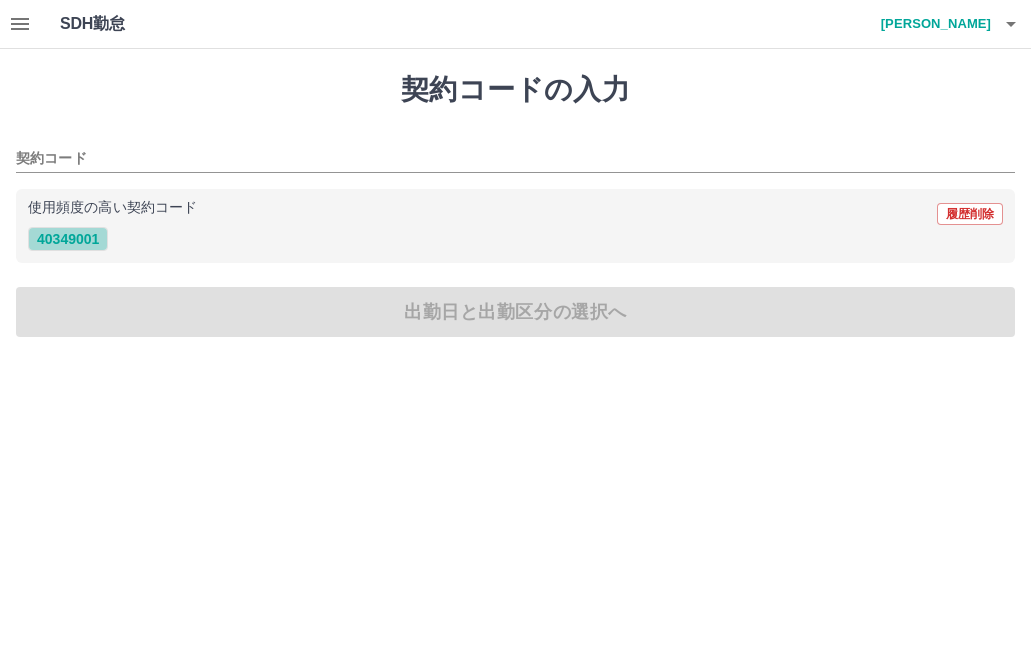 click on "40349001" at bounding box center (68, 239) 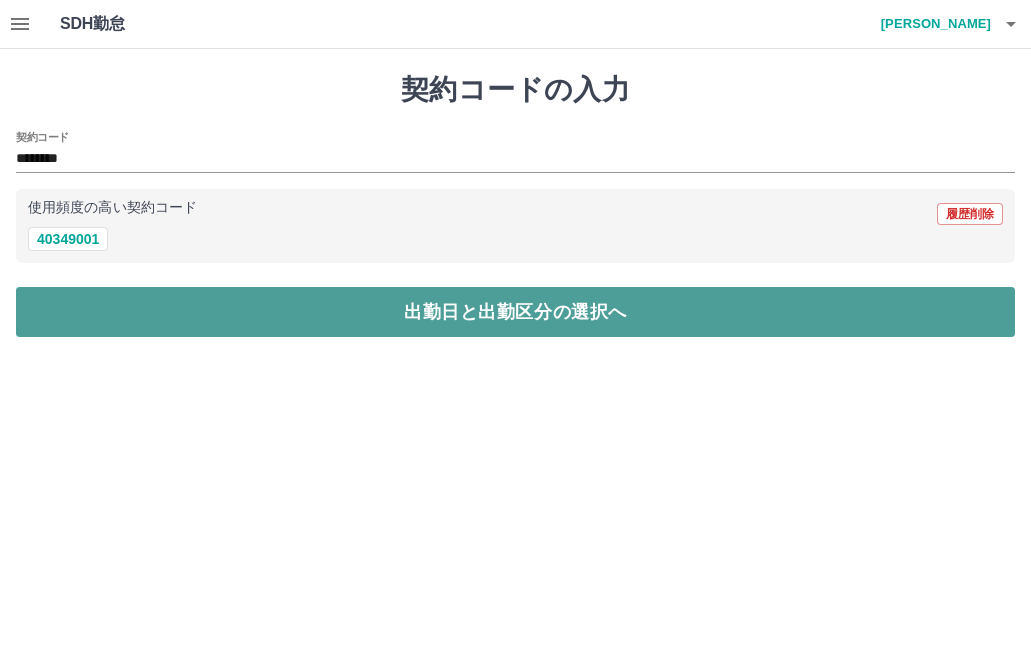 click on "出勤日と出勤区分の選択へ" at bounding box center (515, 312) 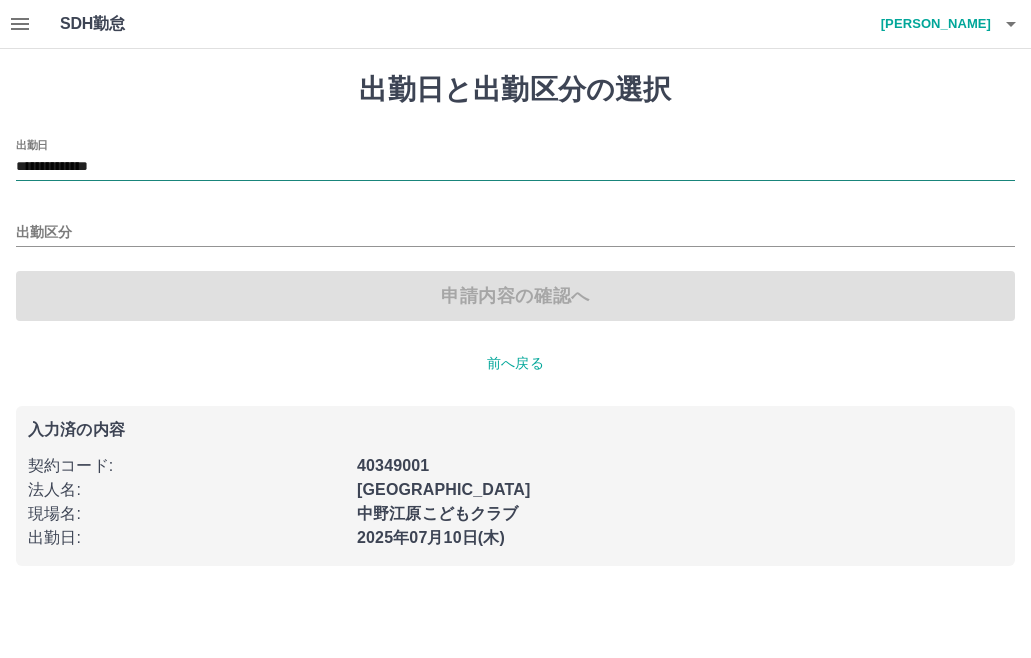 click on "**********" at bounding box center (515, 167) 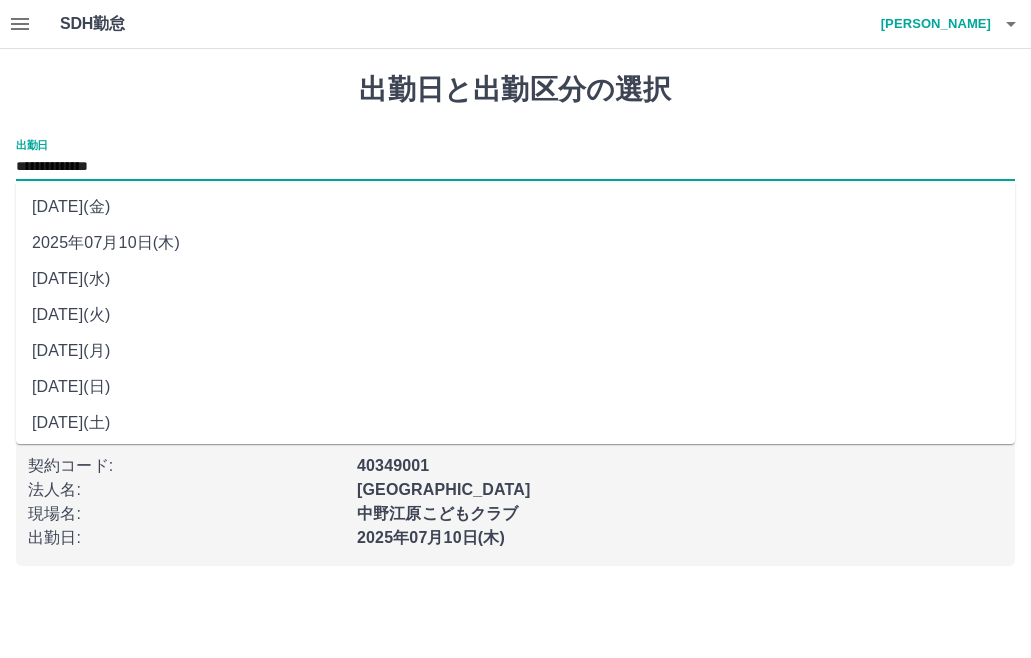 click on "2025年07月10日(木)" at bounding box center [515, 243] 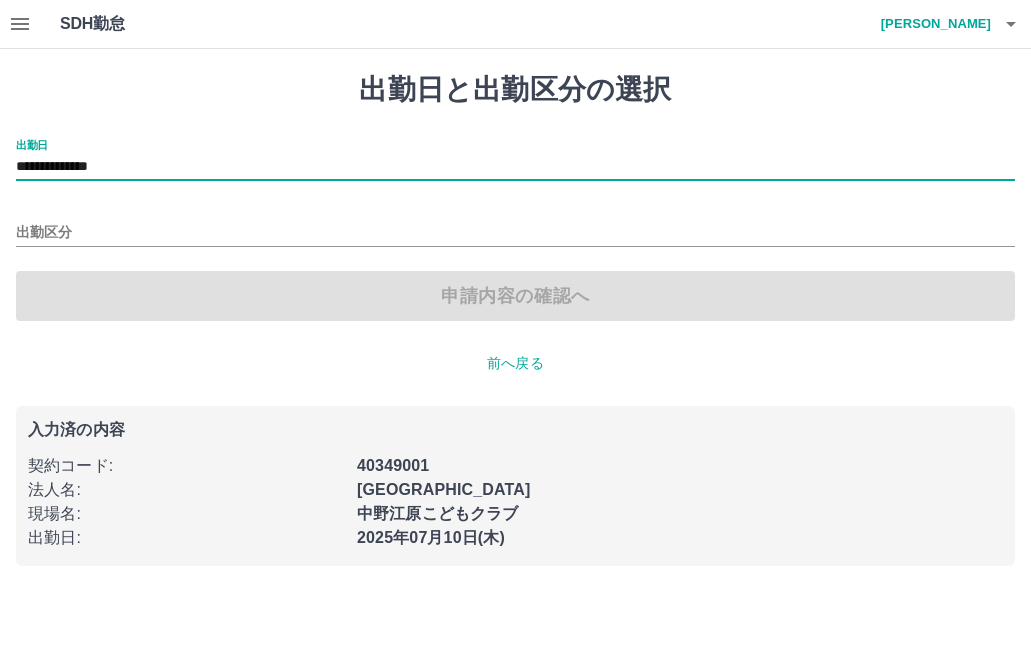 click 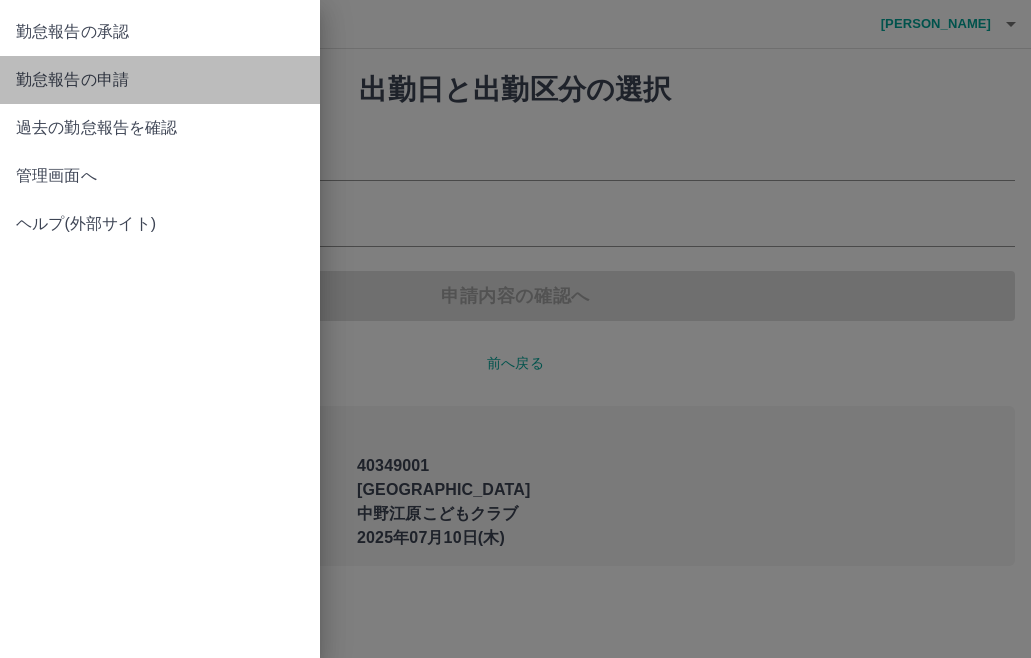 click on "勤怠報告の申請" at bounding box center (160, 80) 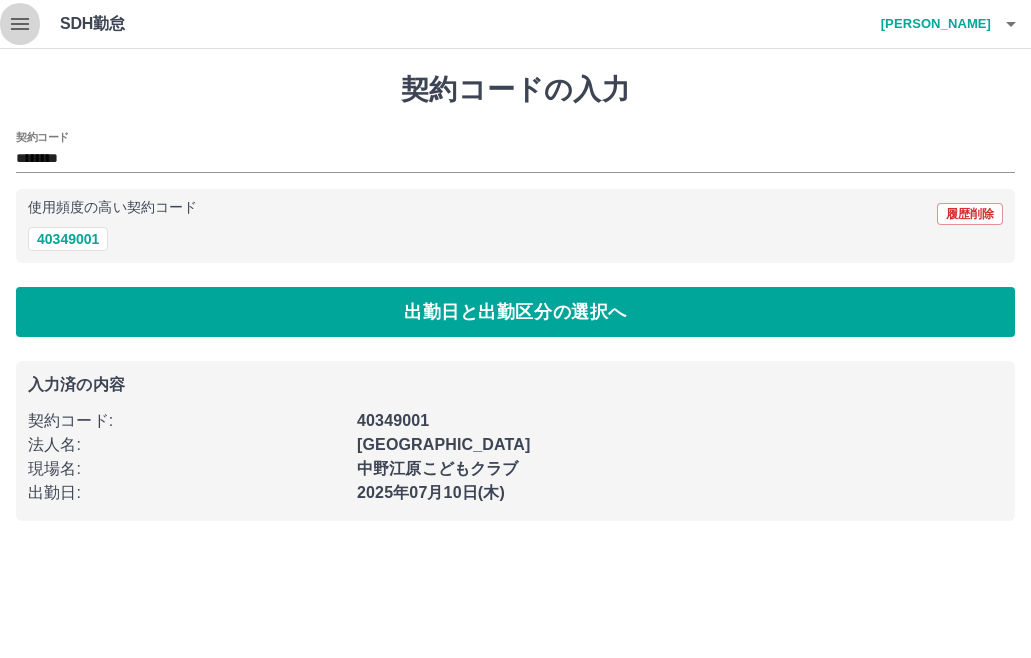 click 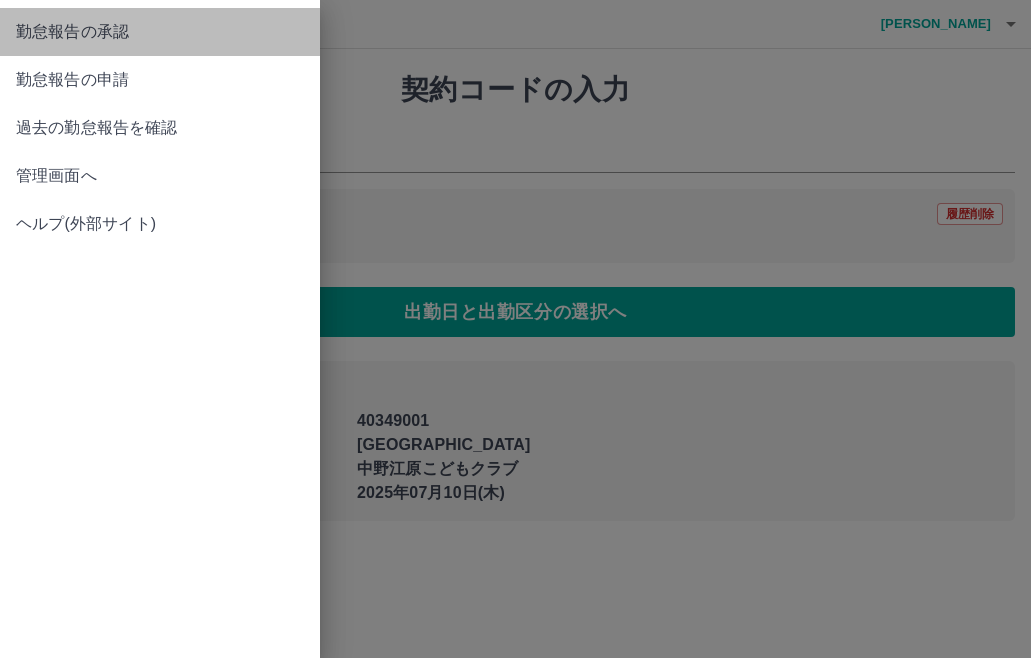 click on "勤怠報告の承認" at bounding box center [160, 32] 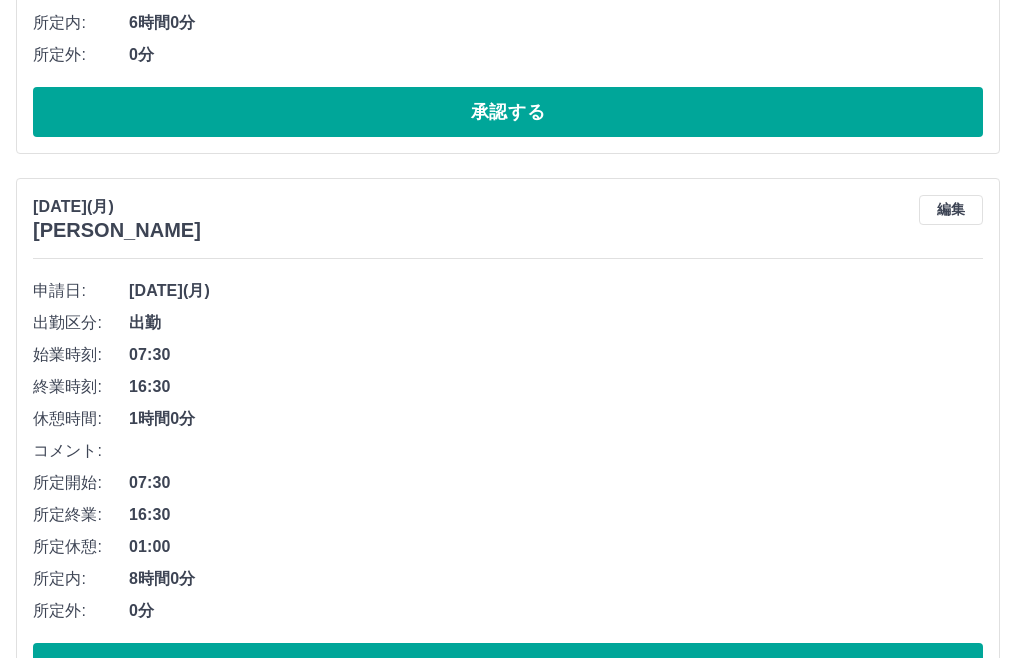 scroll, scrollTop: 3378, scrollLeft: 0, axis: vertical 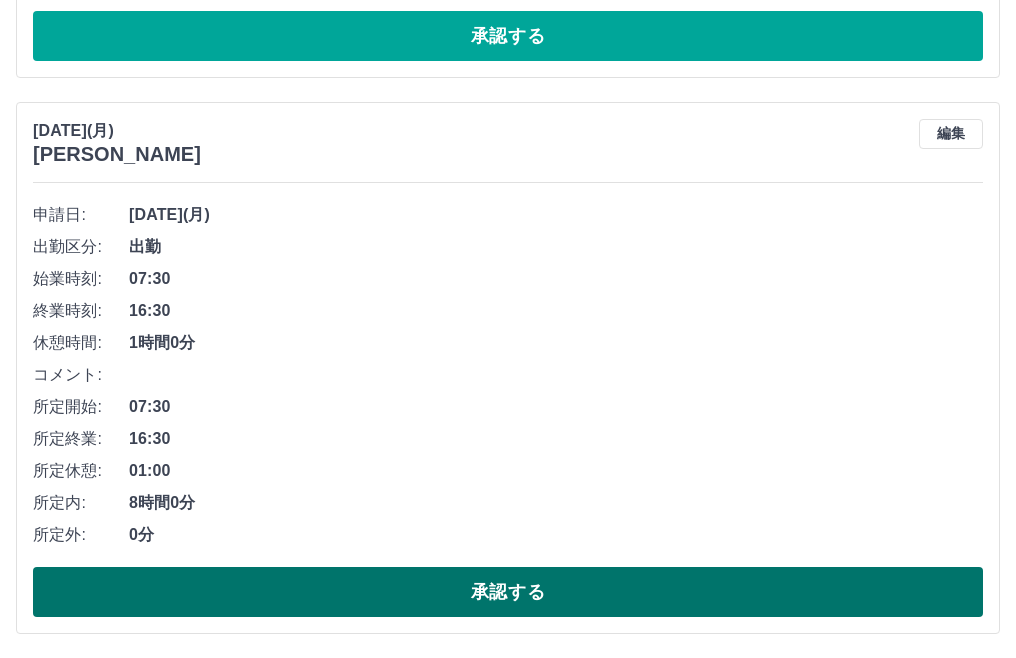 click on "承認する" at bounding box center [508, 592] 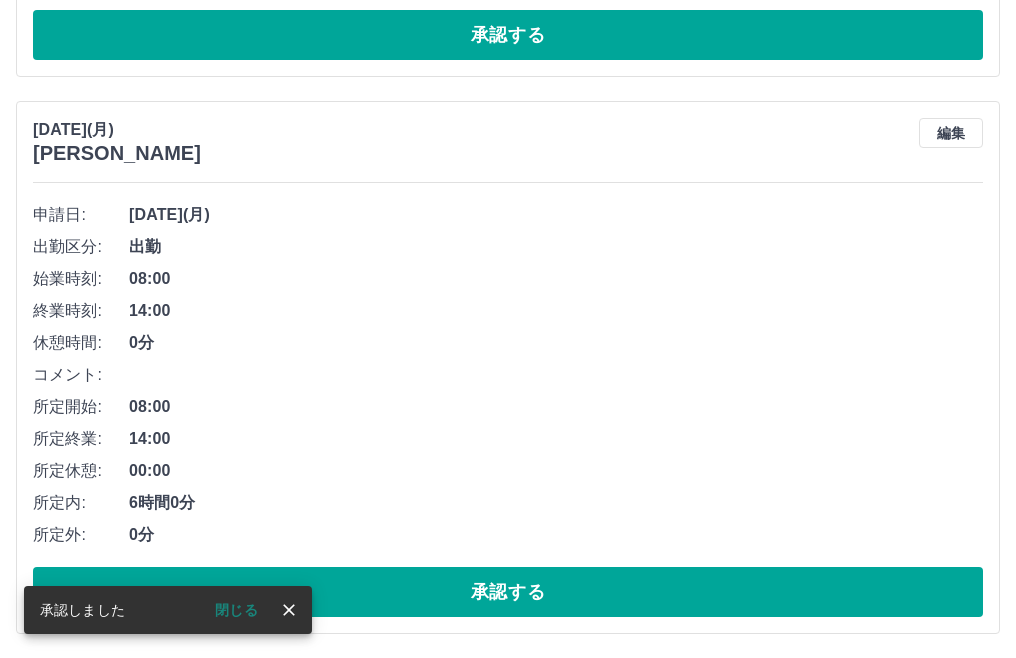 scroll, scrollTop: 2822, scrollLeft: 0, axis: vertical 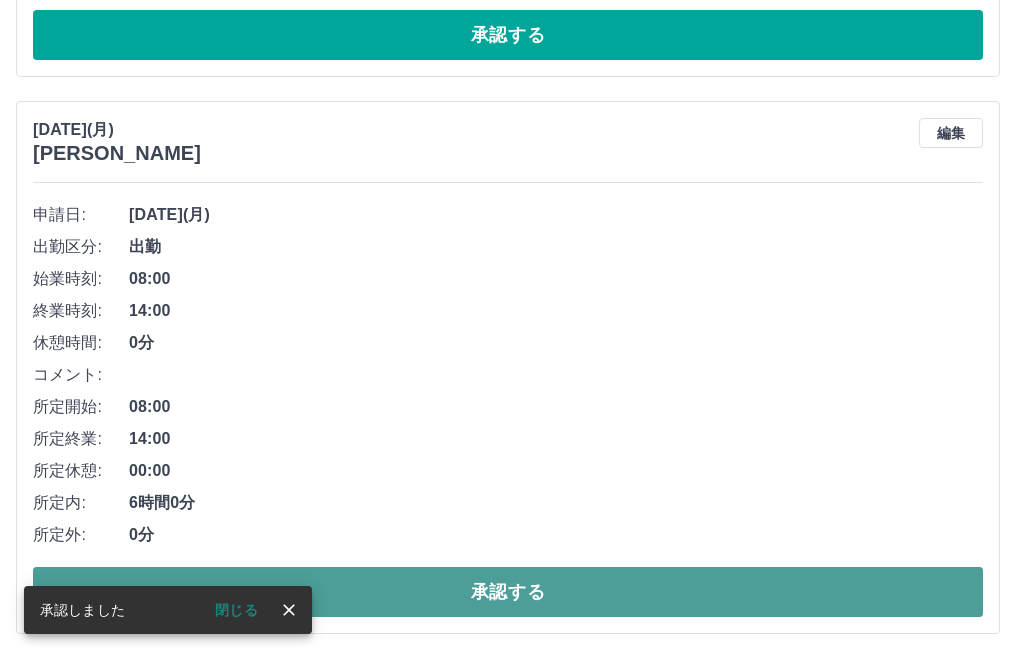 click on "承認する" at bounding box center (508, 592) 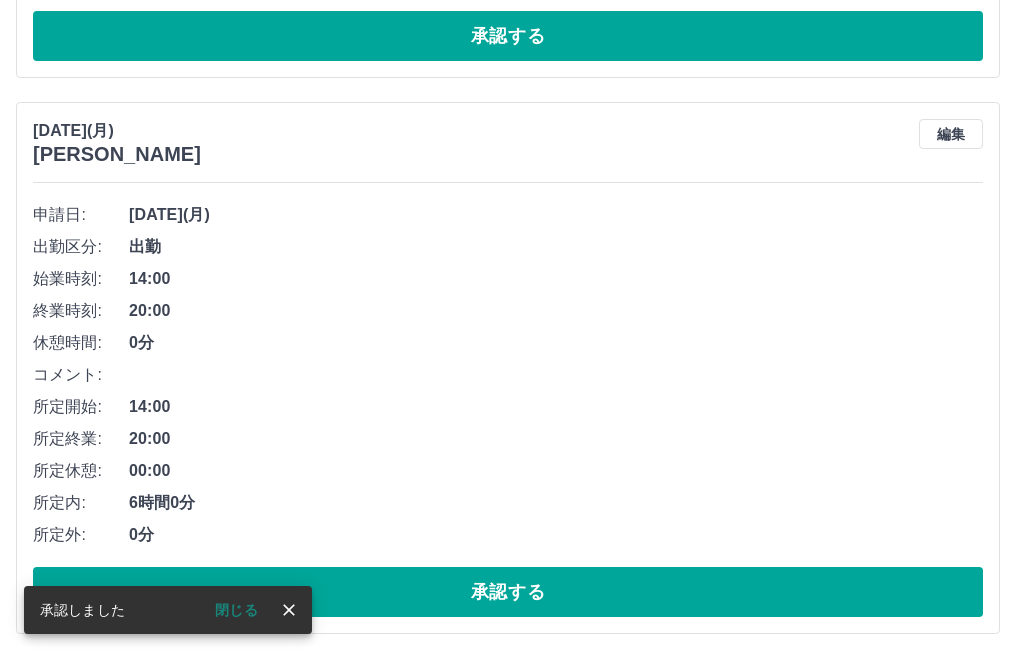 scroll, scrollTop: 2265, scrollLeft: 0, axis: vertical 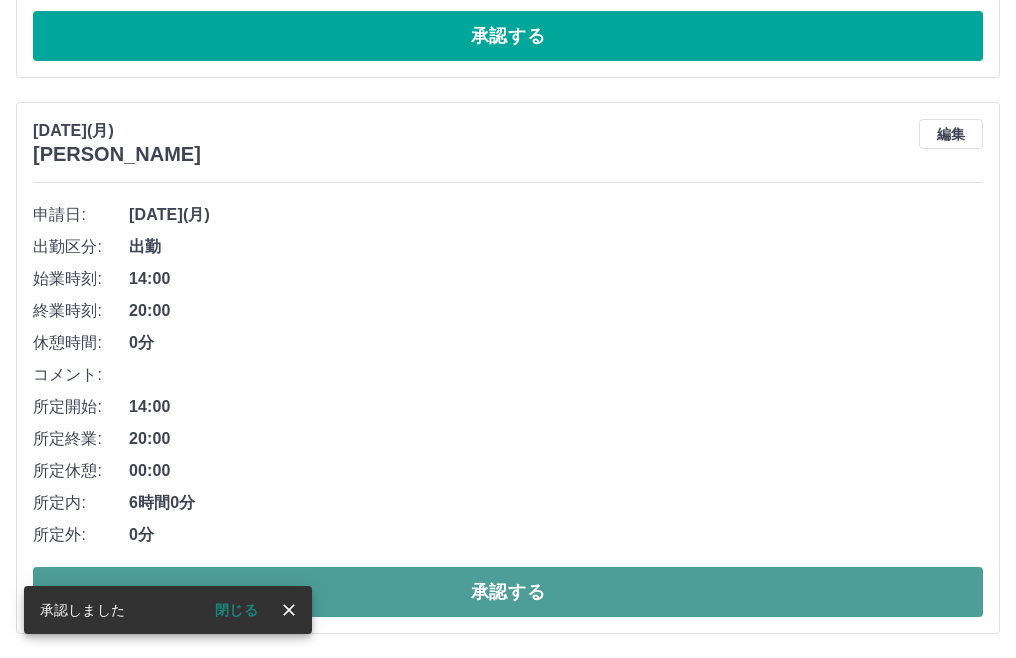 click on "承認する" at bounding box center [508, 592] 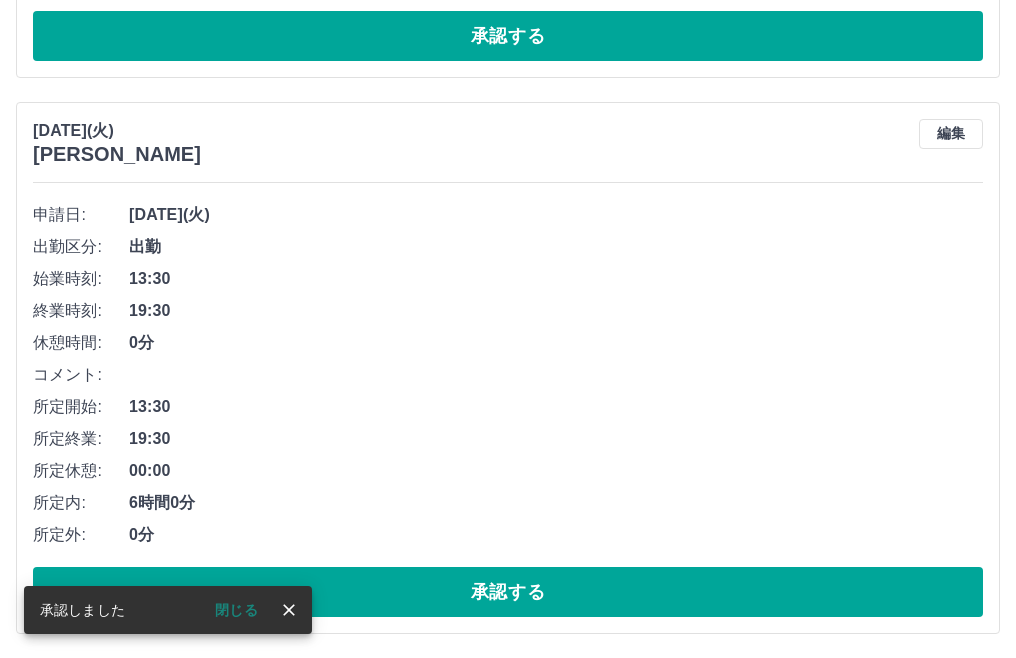 scroll, scrollTop: 1709, scrollLeft: 0, axis: vertical 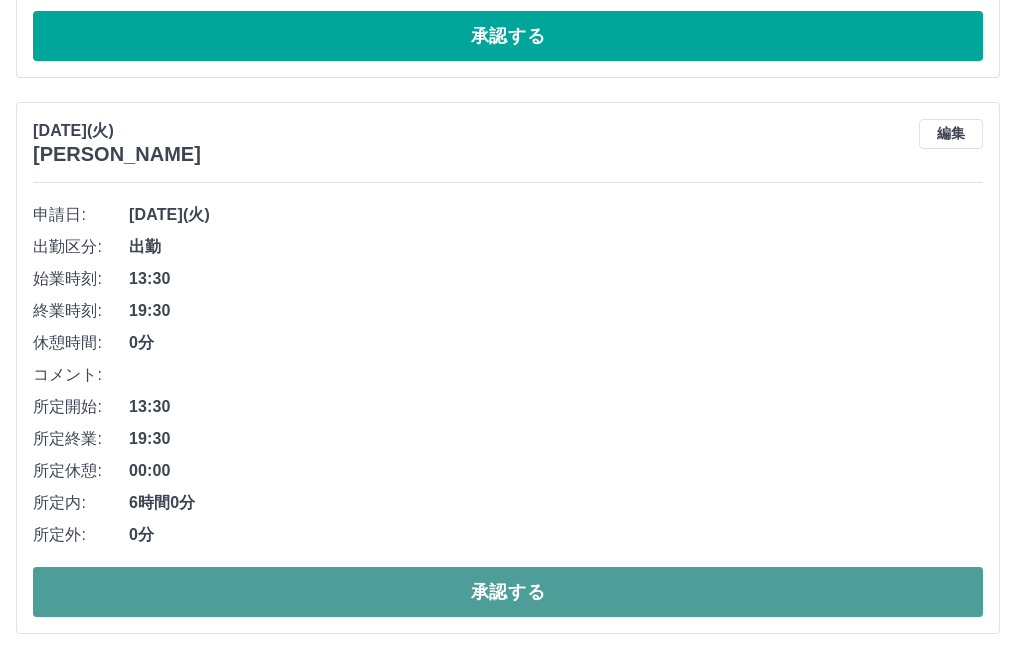 click on "承認する" at bounding box center (508, 592) 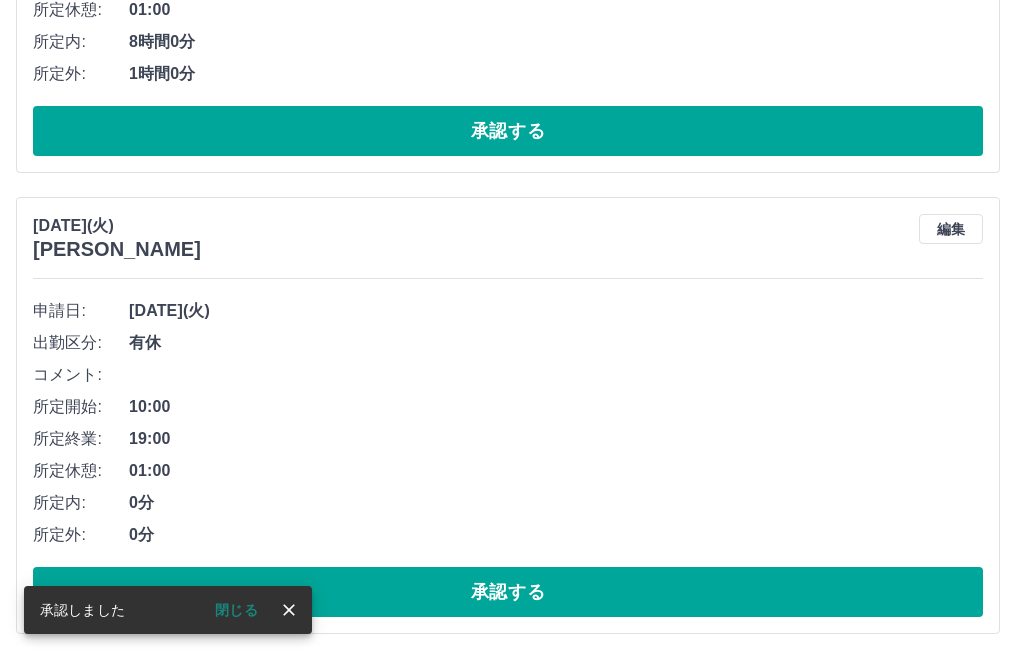 scroll, scrollTop: 1153, scrollLeft: 0, axis: vertical 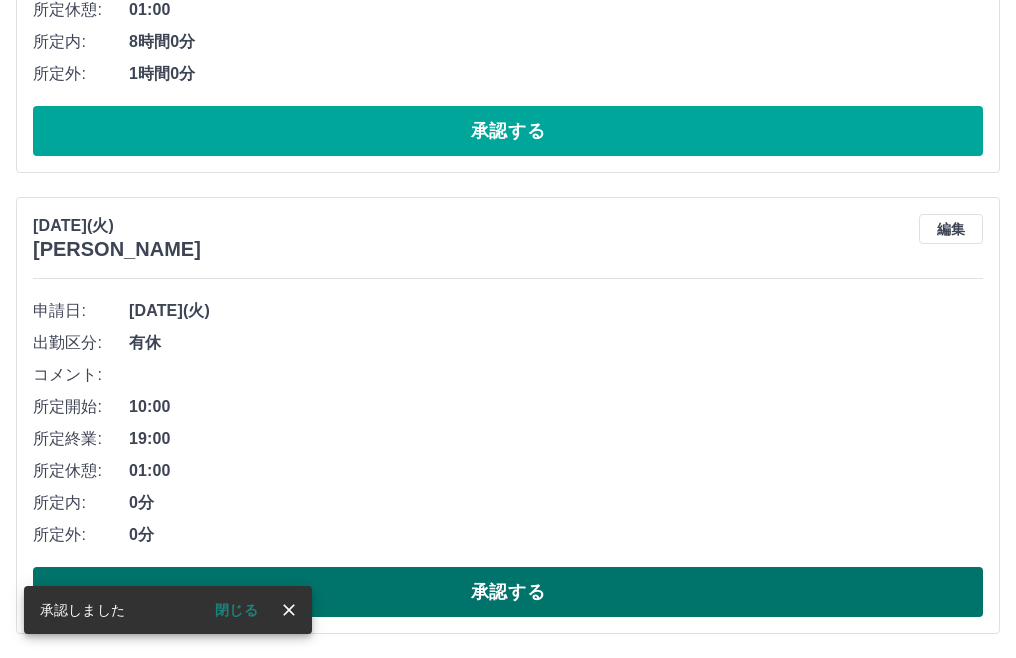 click on "承認する" at bounding box center (508, 592) 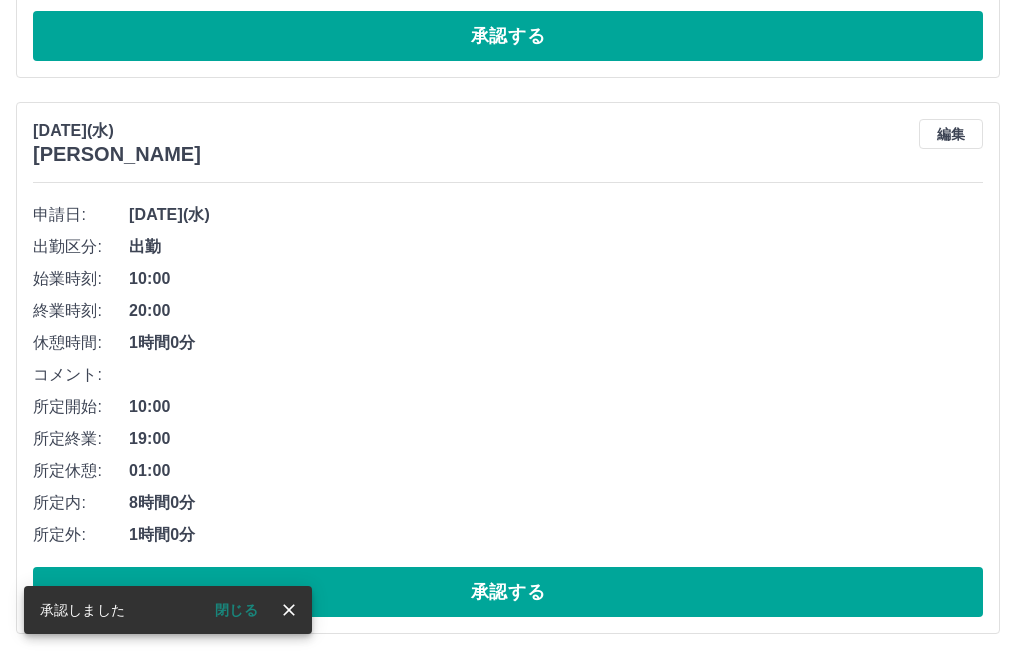 scroll, scrollTop: 692, scrollLeft: 0, axis: vertical 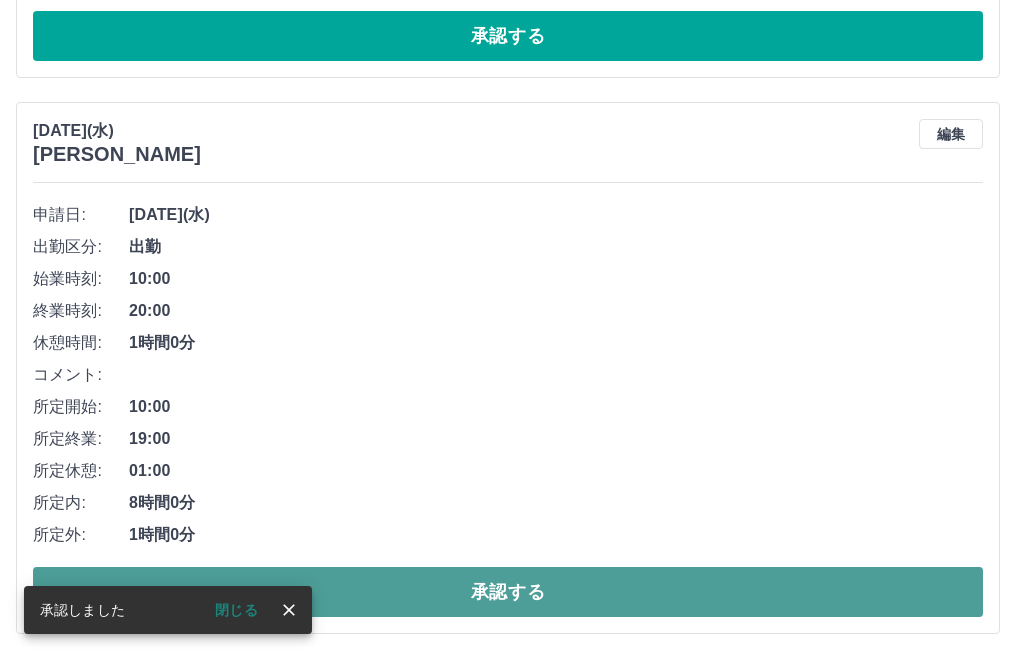 click on "承認する" at bounding box center [508, 592] 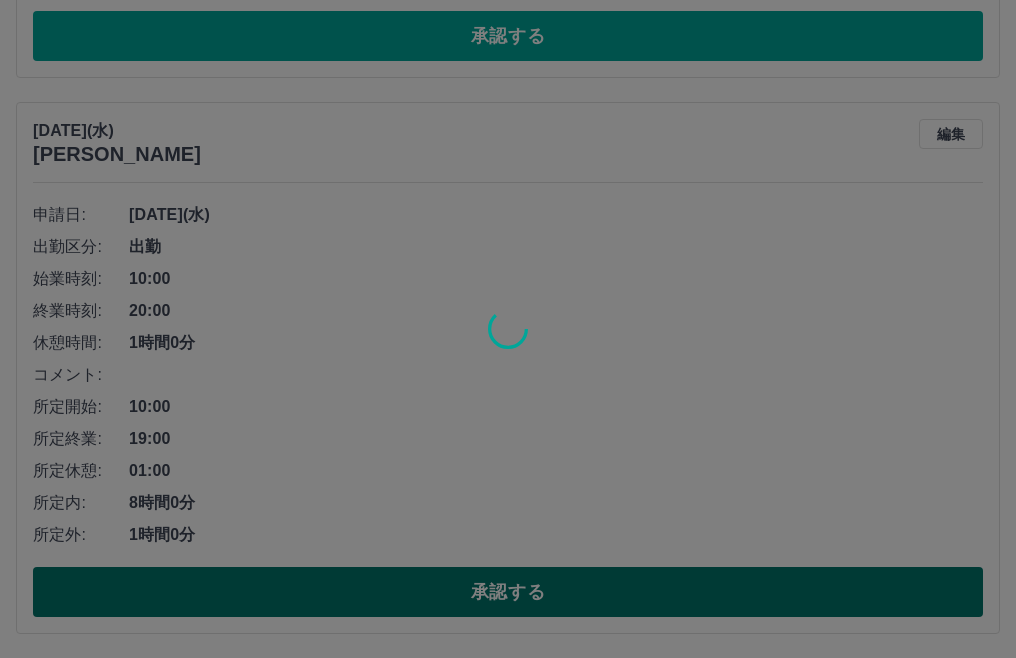 scroll, scrollTop: 136, scrollLeft: 0, axis: vertical 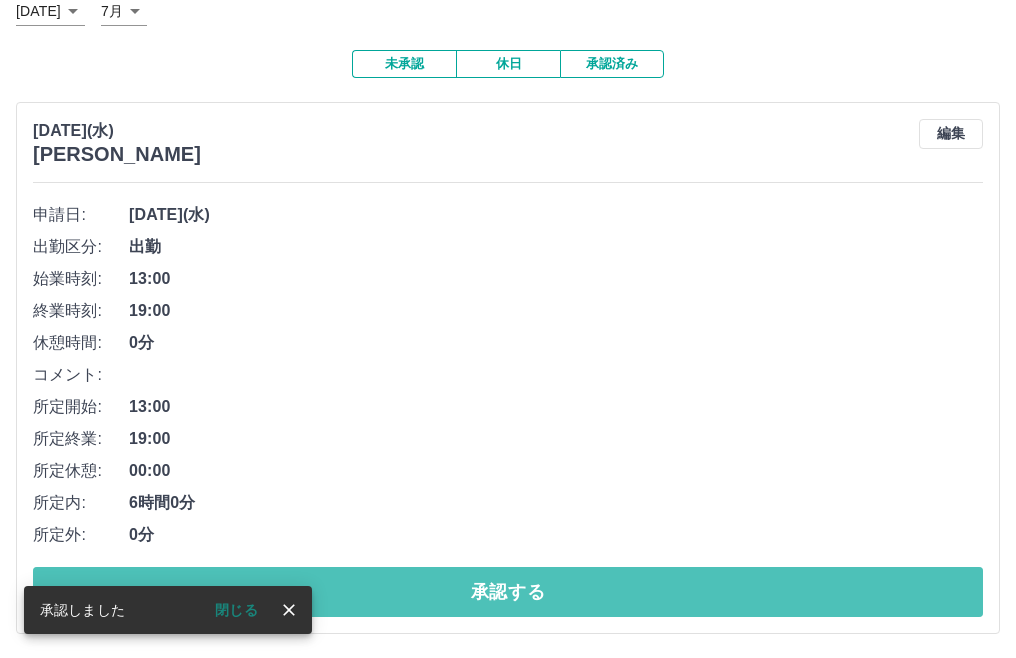 click on "承認する" at bounding box center (508, 592) 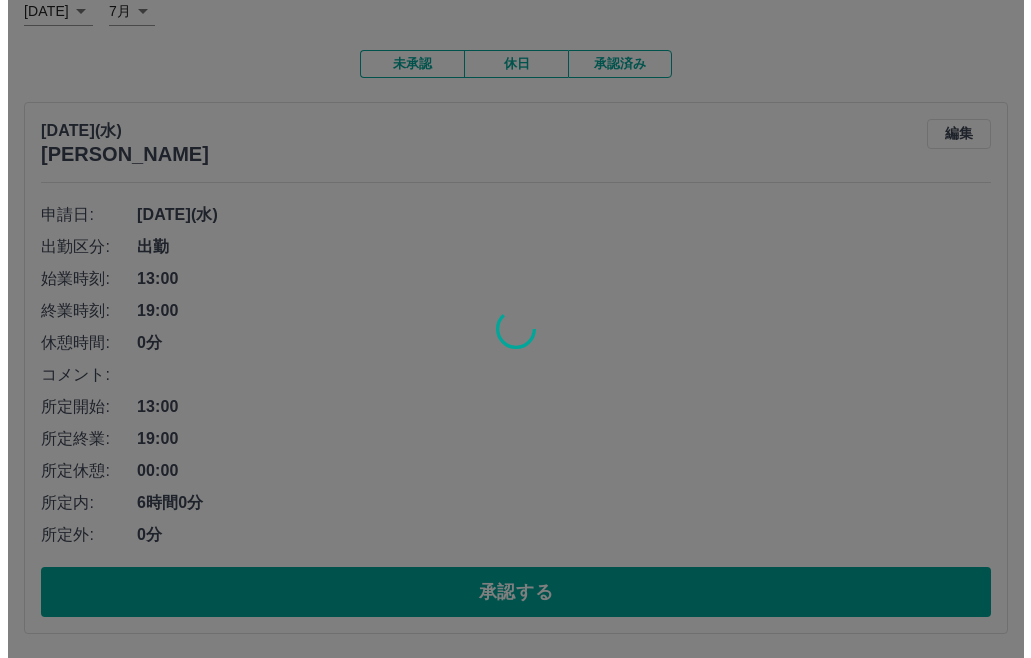scroll, scrollTop: 0, scrollLeft: 0, axis: both 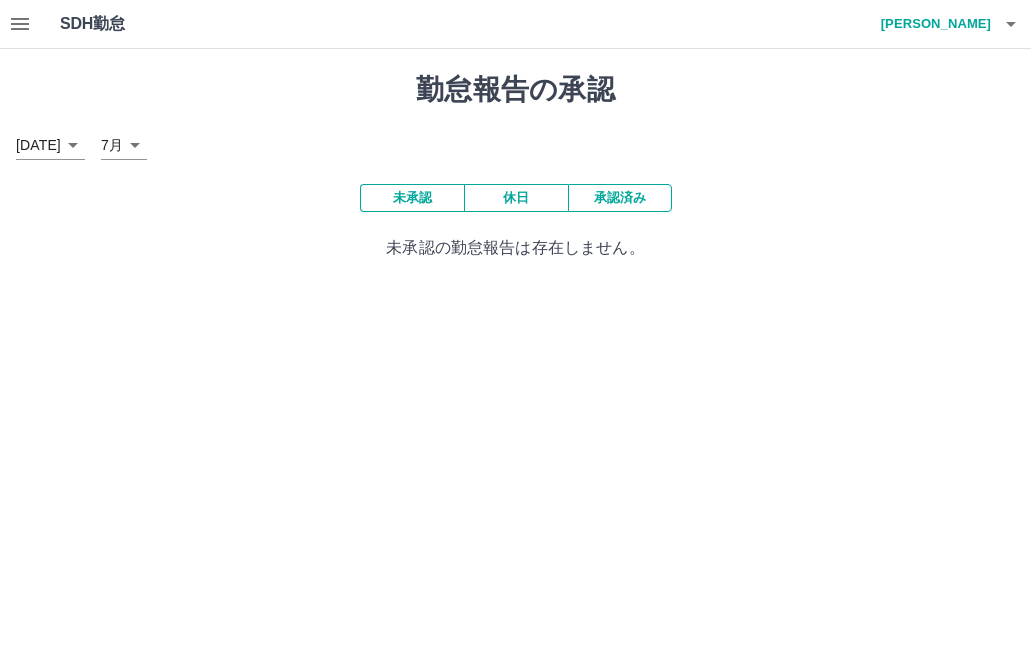 click on "[PERSON_NAME]" at bounding box center (931, 24) 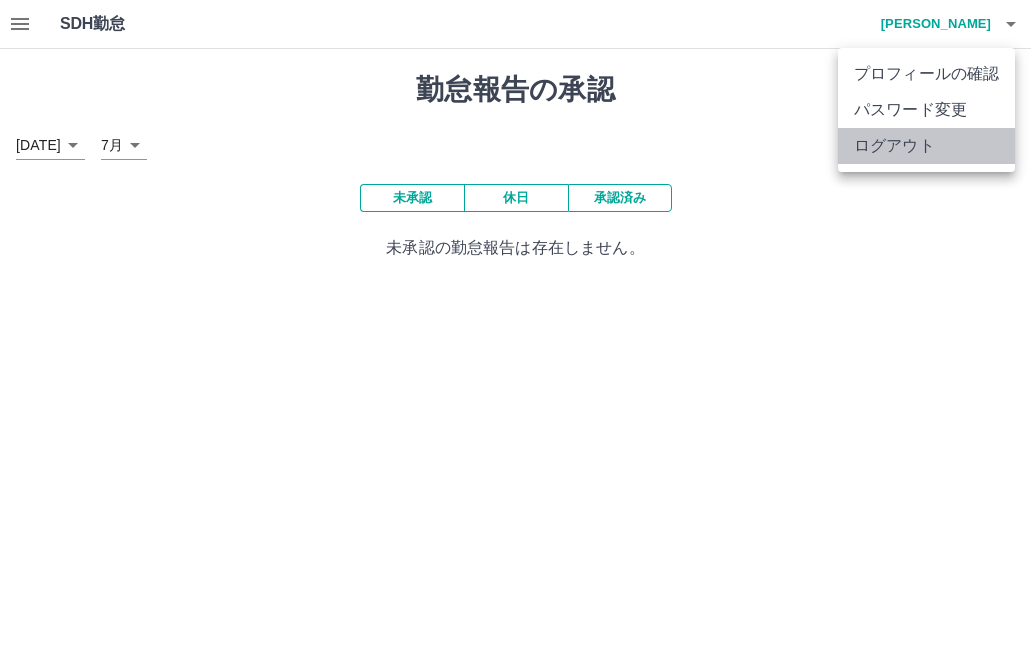 click on "ログアウト" at bounding box center (926, 146) 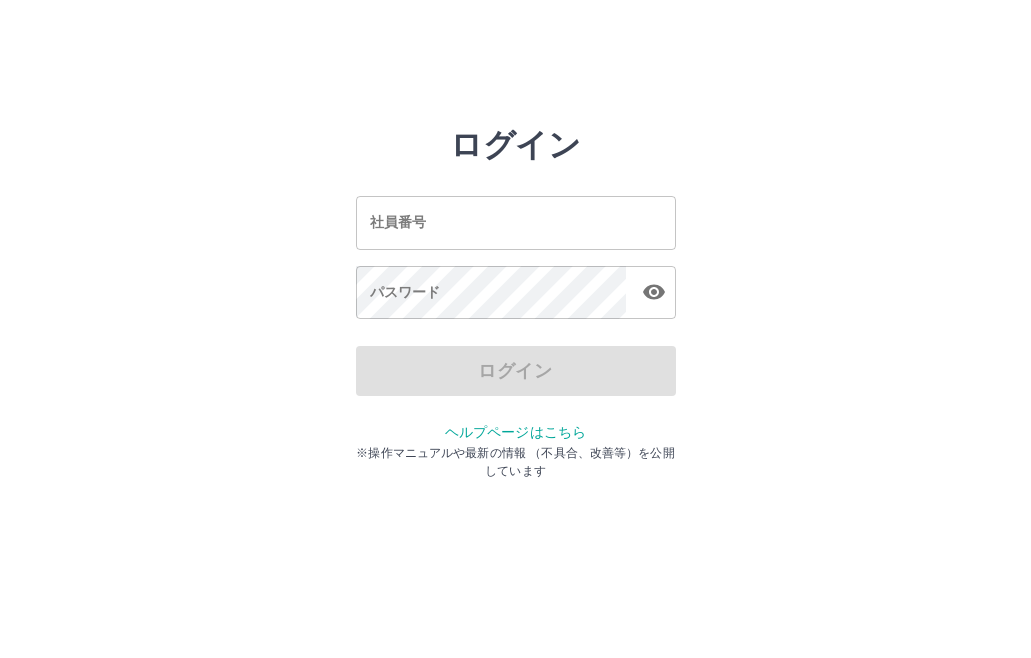 scroll, scrollTop: 0, scrollLeft: 0, axis: both 